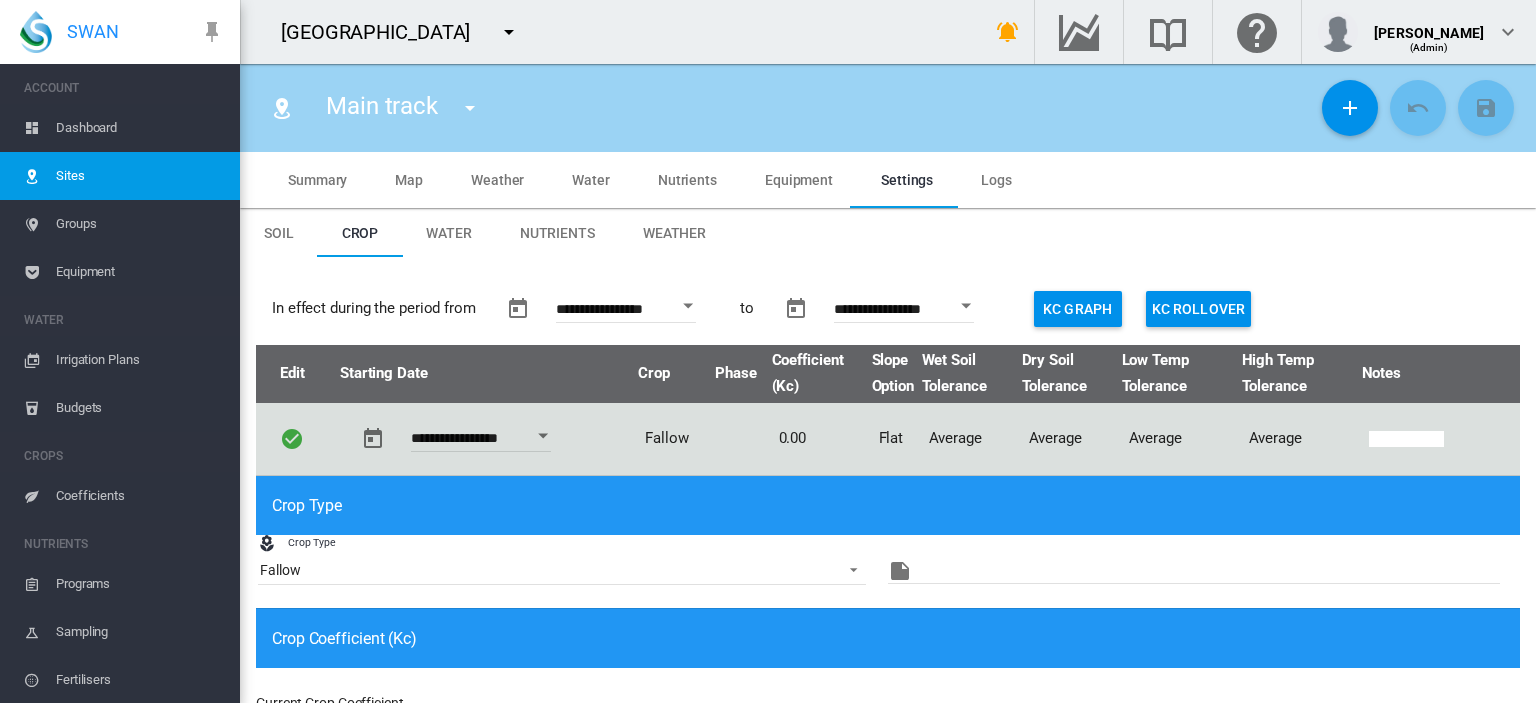 scroll, scrollTop: 0, scrollLeft: 0, axis: both 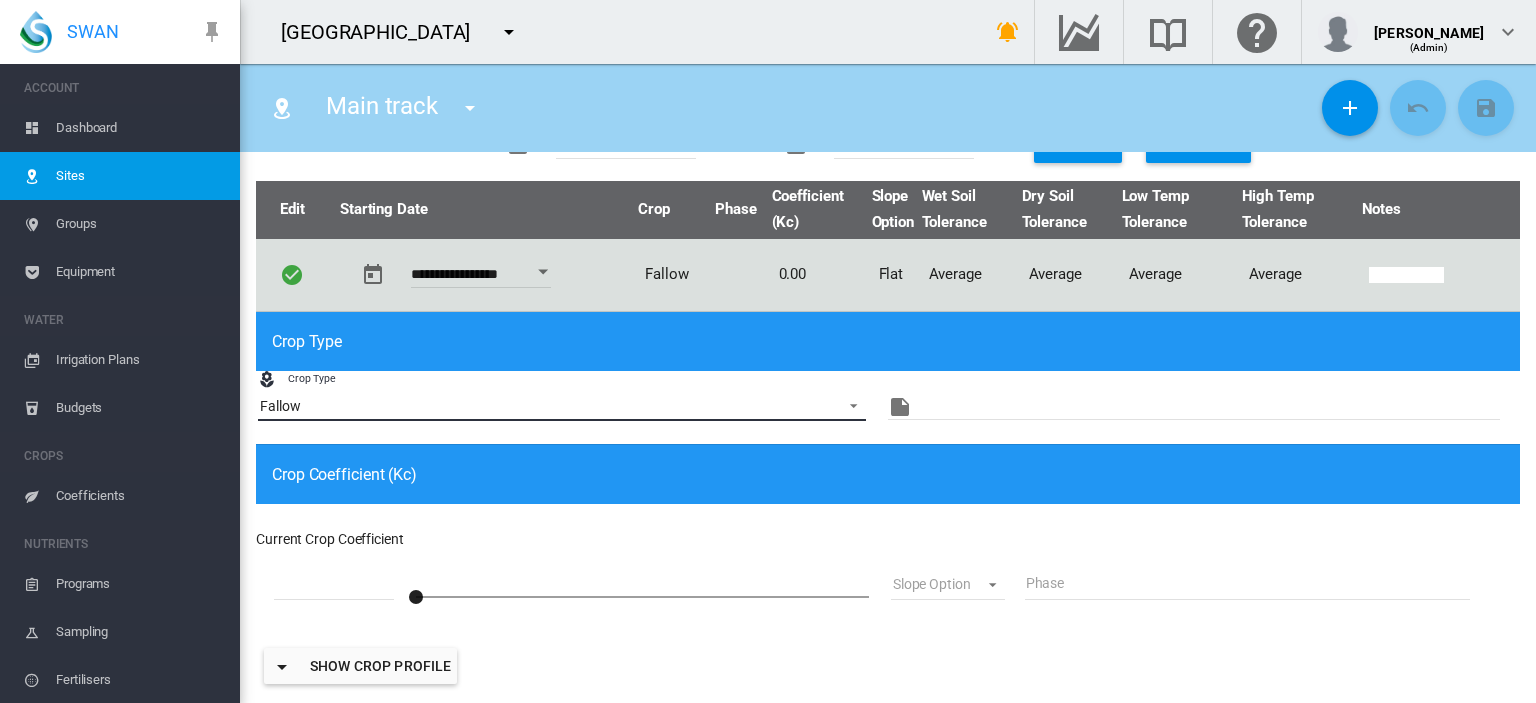 click at bounding box center (848, 404) 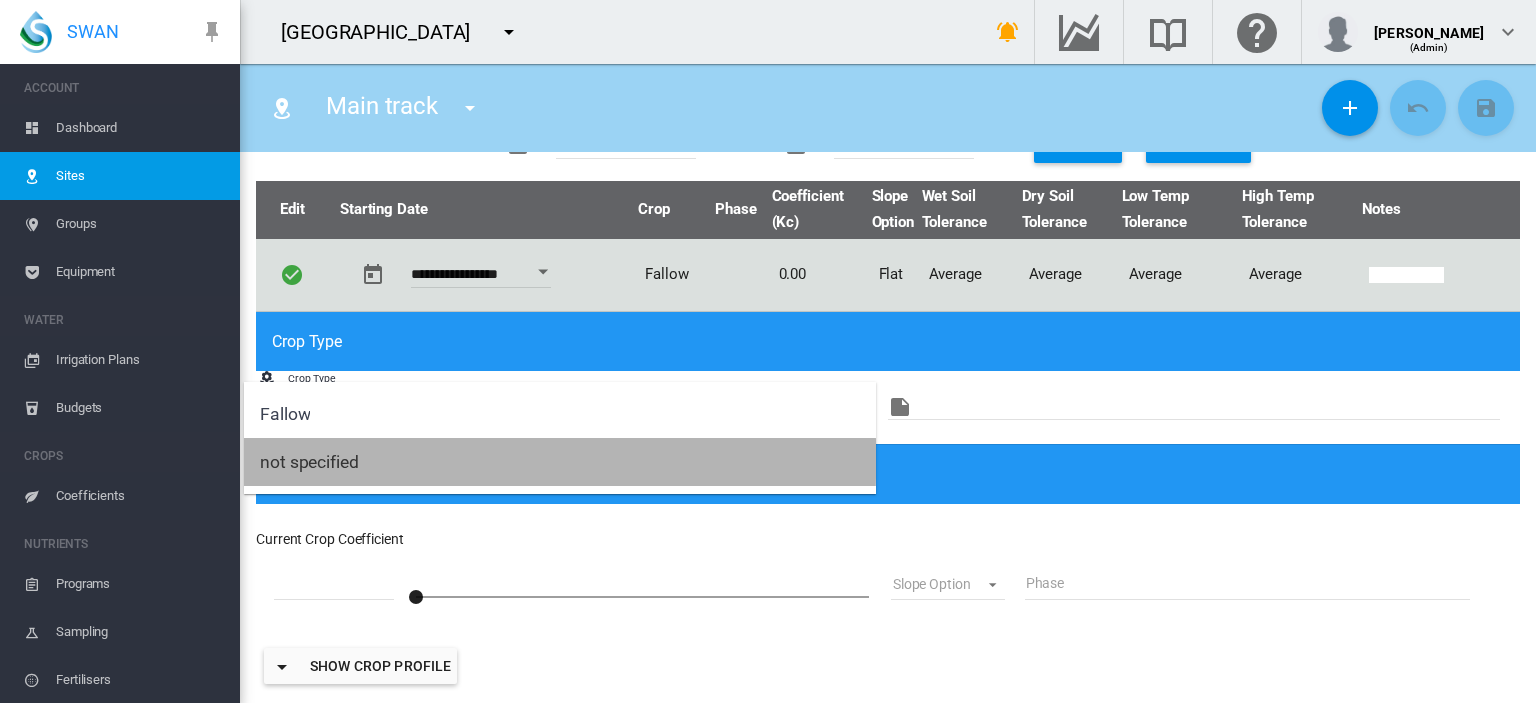 click on "not specified" at bounding box center [309, 462] 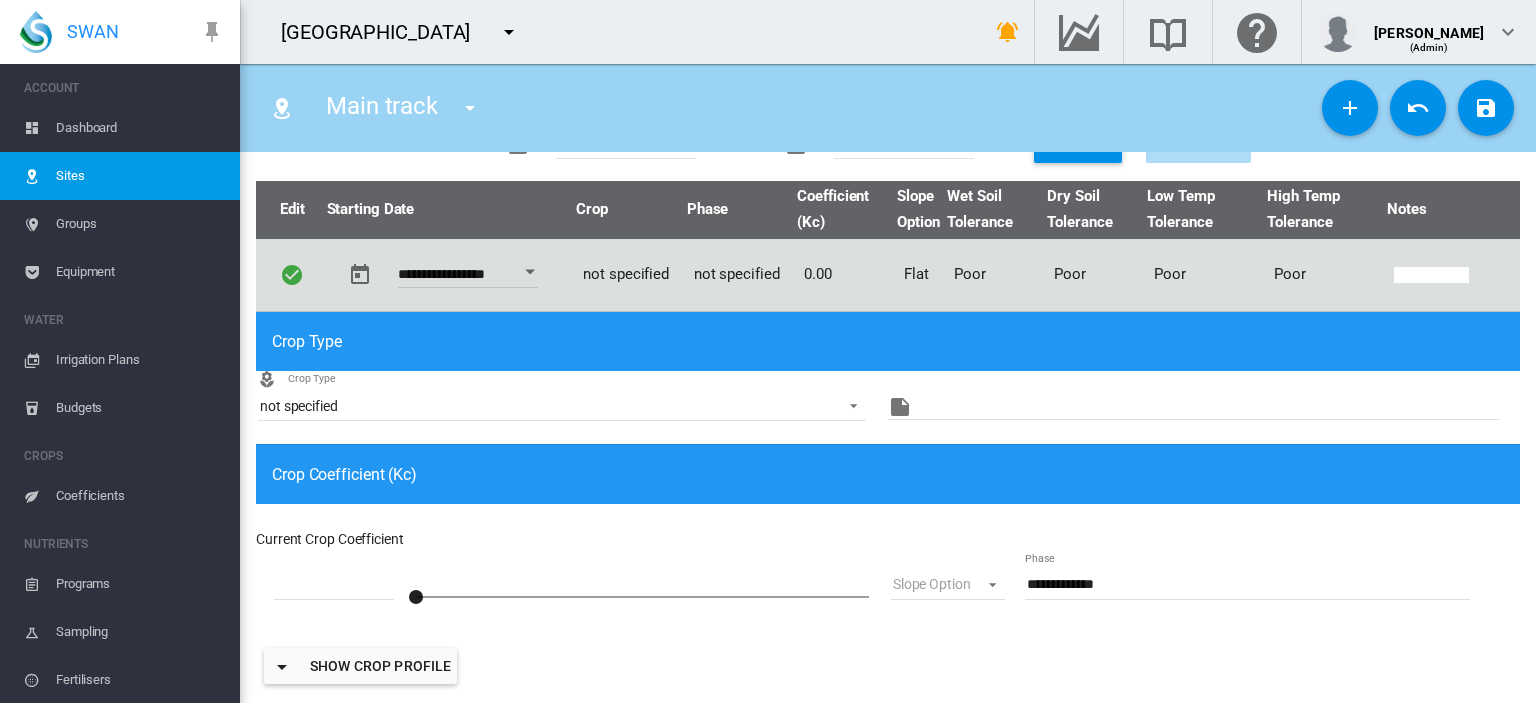 click on "Coefficients" at bounding box center [140, 496] 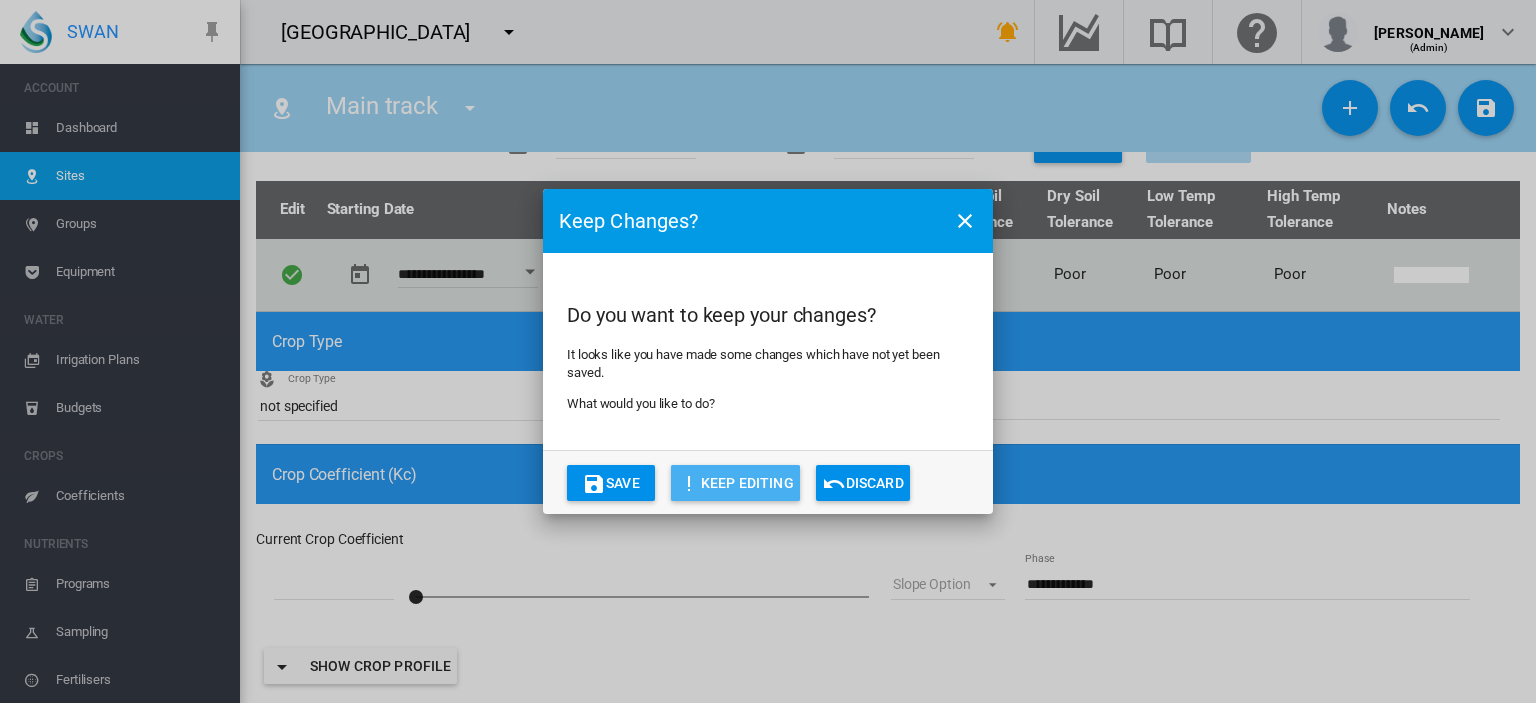 click on "KEEP EDITING" 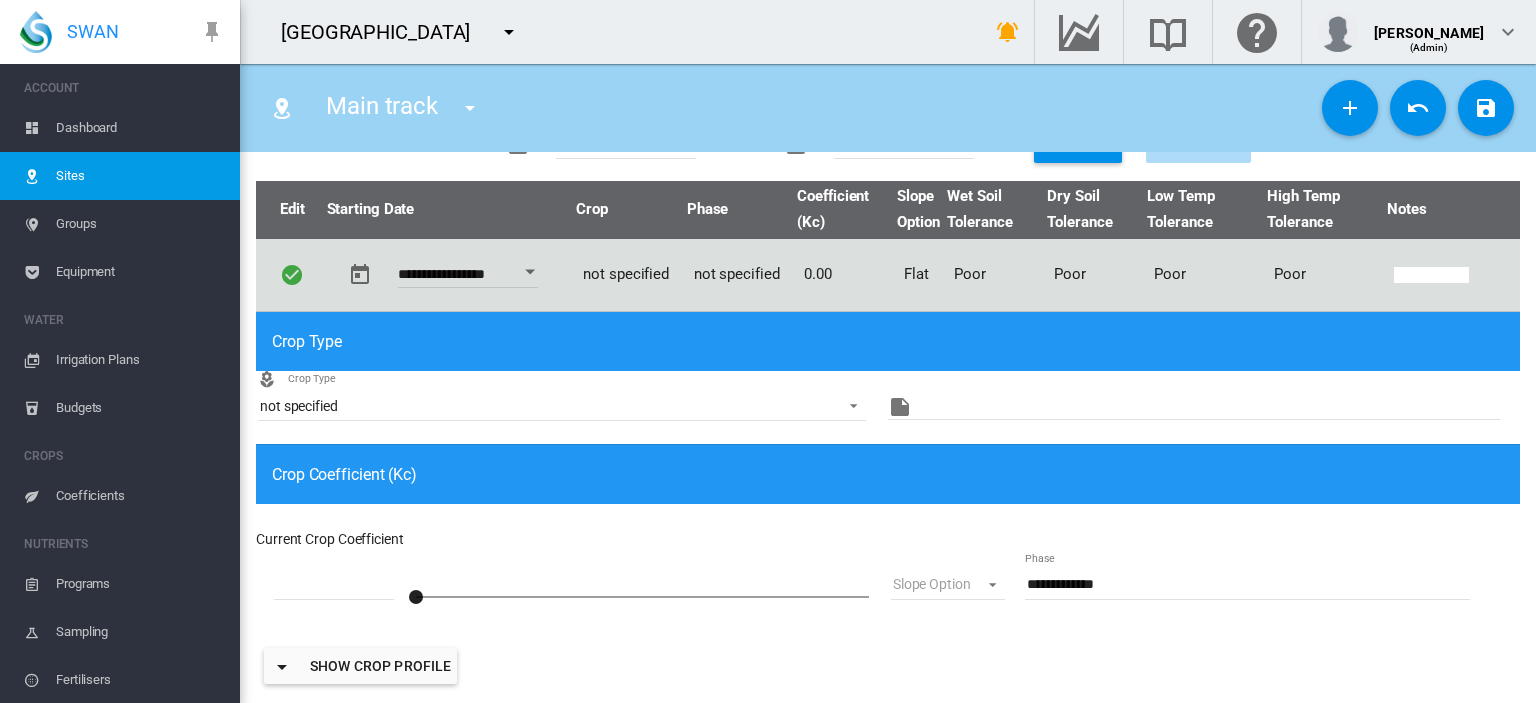 click on "Coefficients" at bounding box center [140, 496] 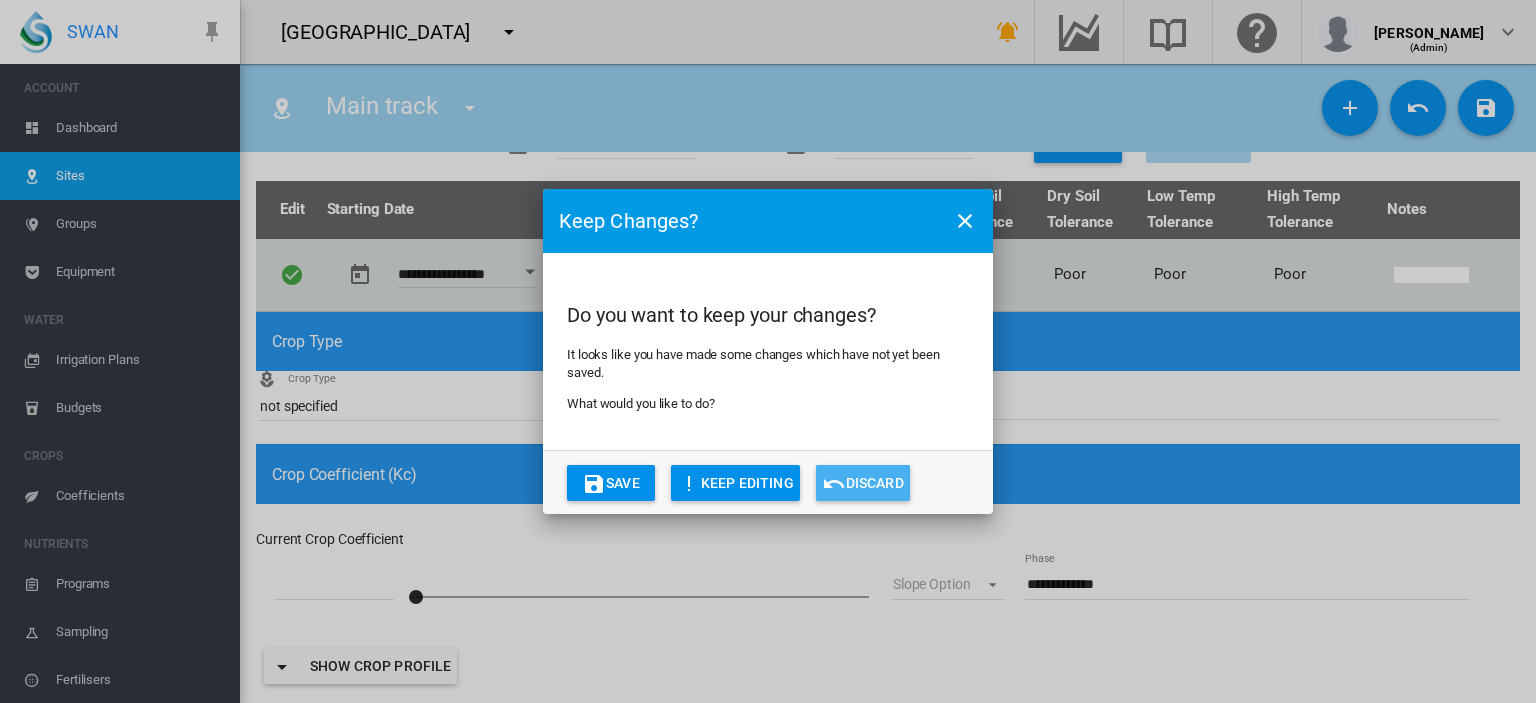 click on "Discard" 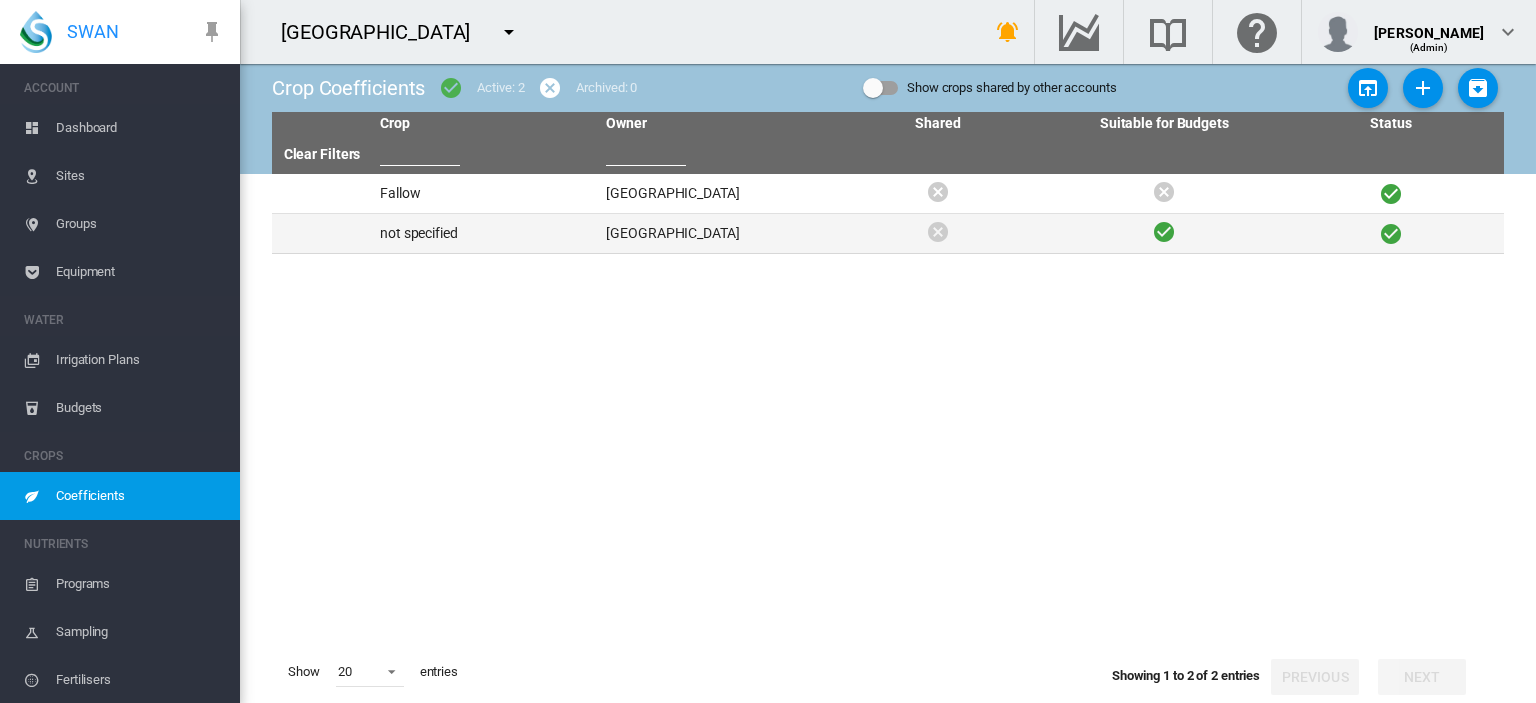 click on "not specified" at bounding box center [485, 233] 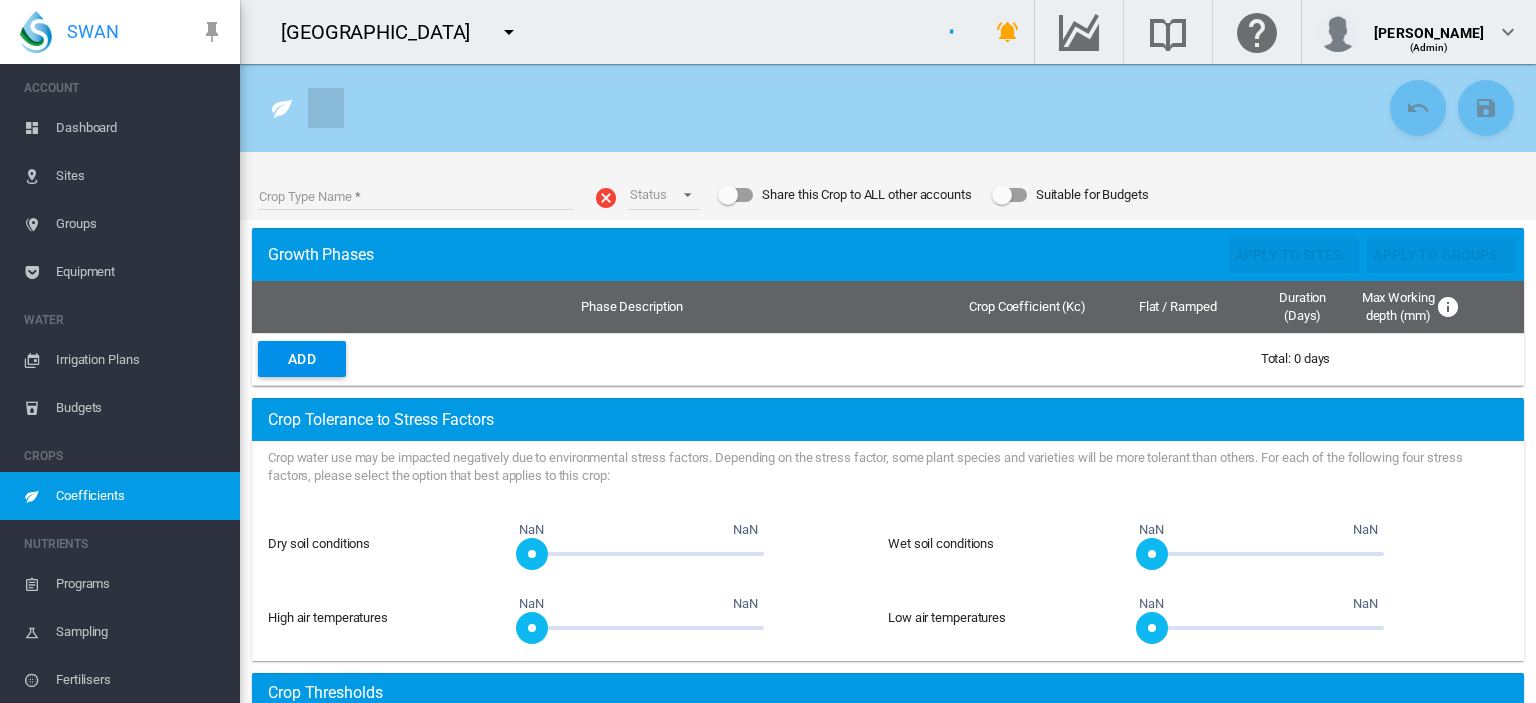 type on "**********" 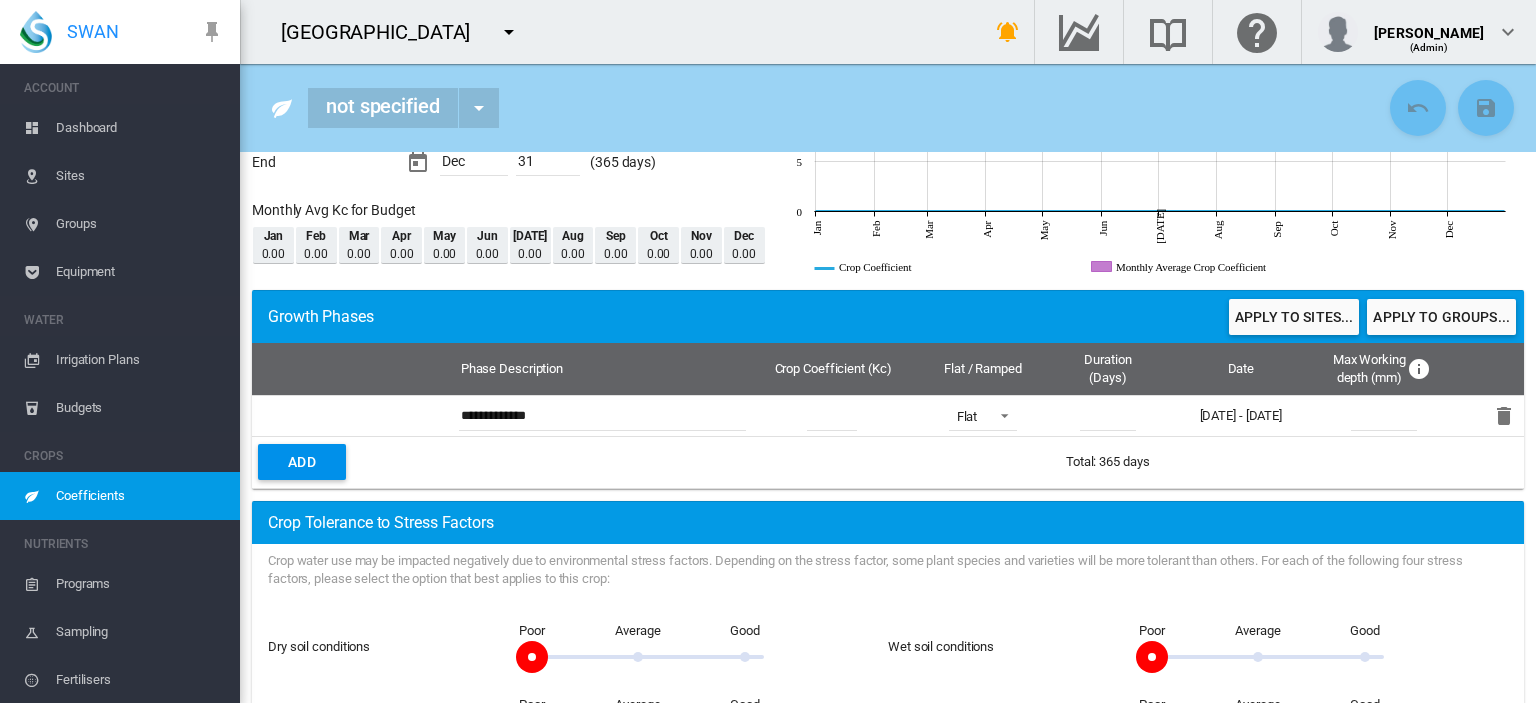 scroll, scrollTop: 200, scrollLeft: 0, axis: vertical 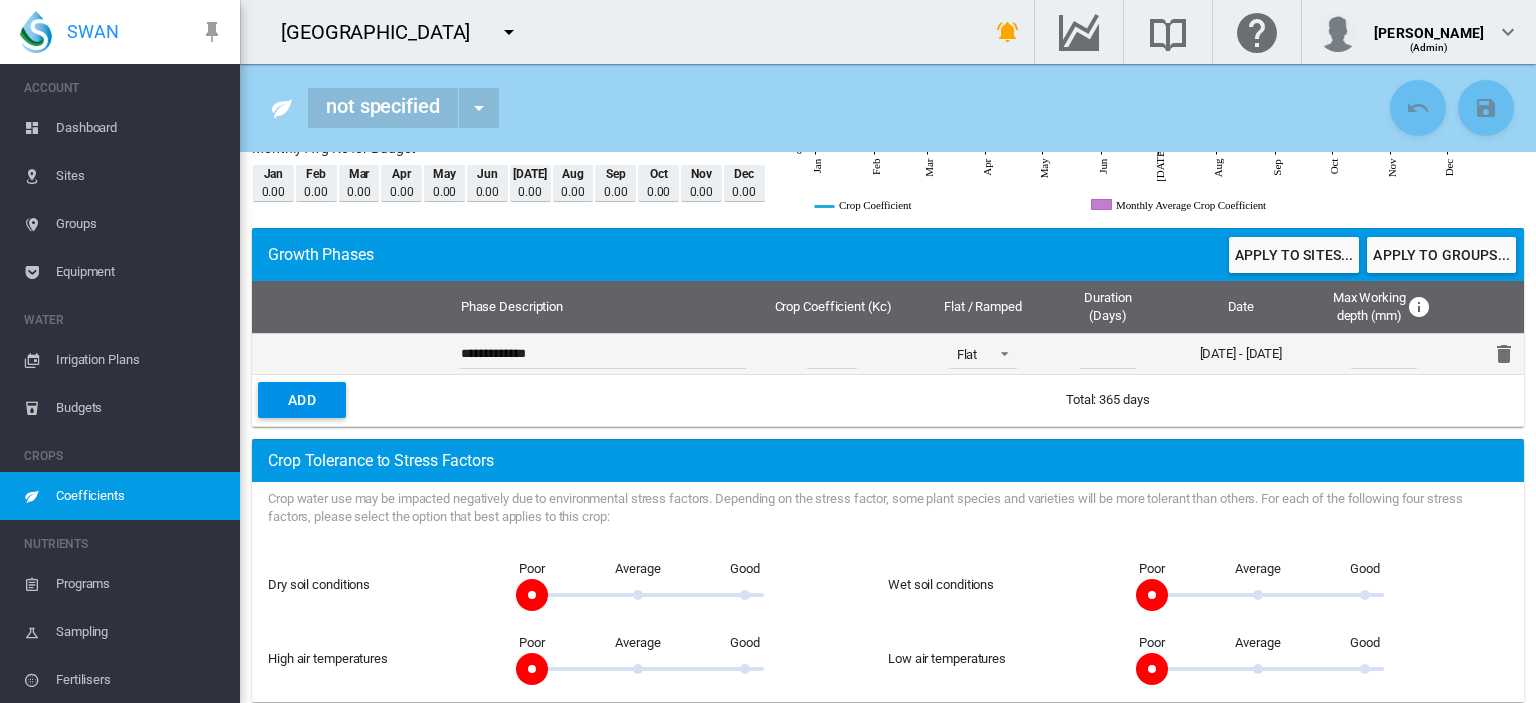 click on "**********" at bounding box center (602, 354) 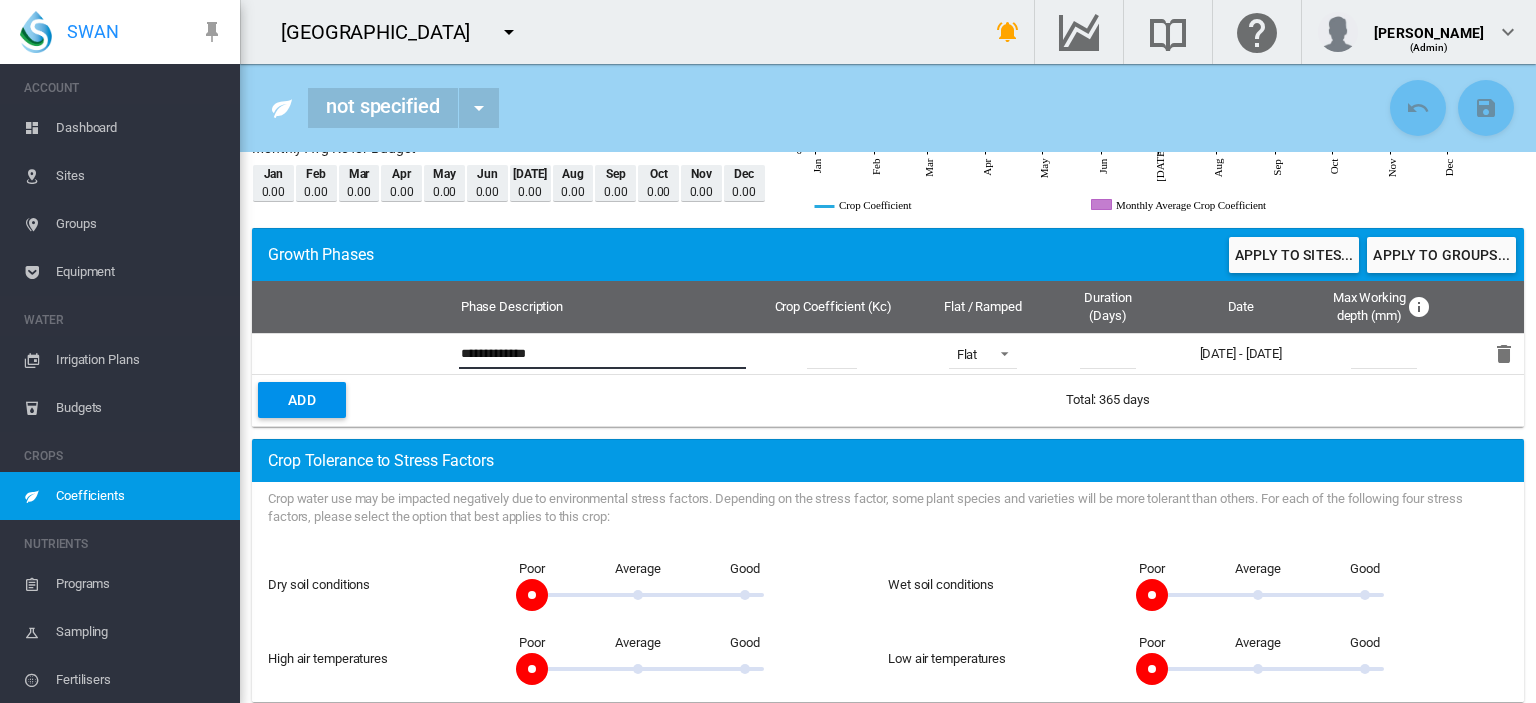 click on "Add" at bounding box center [302, 400] 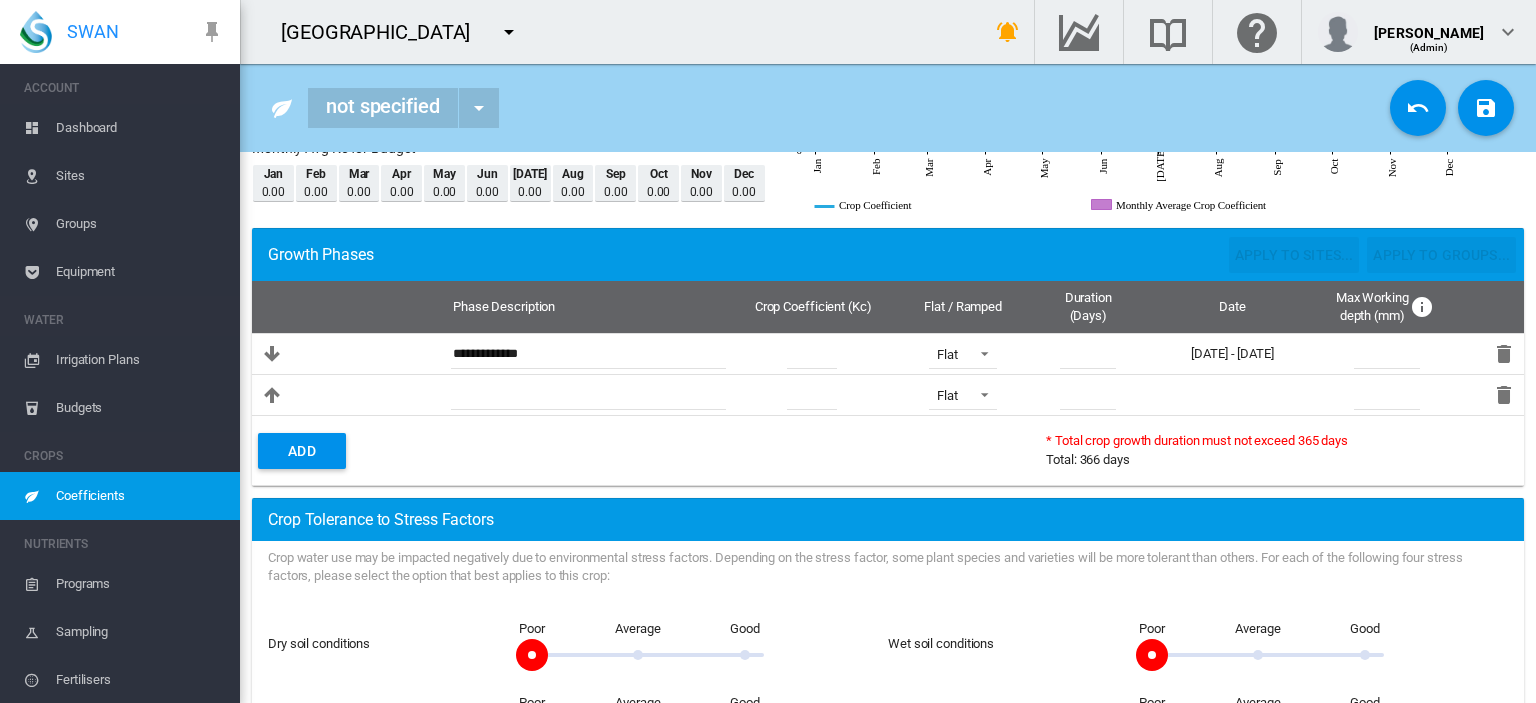 click at bounding box center [348, 394] 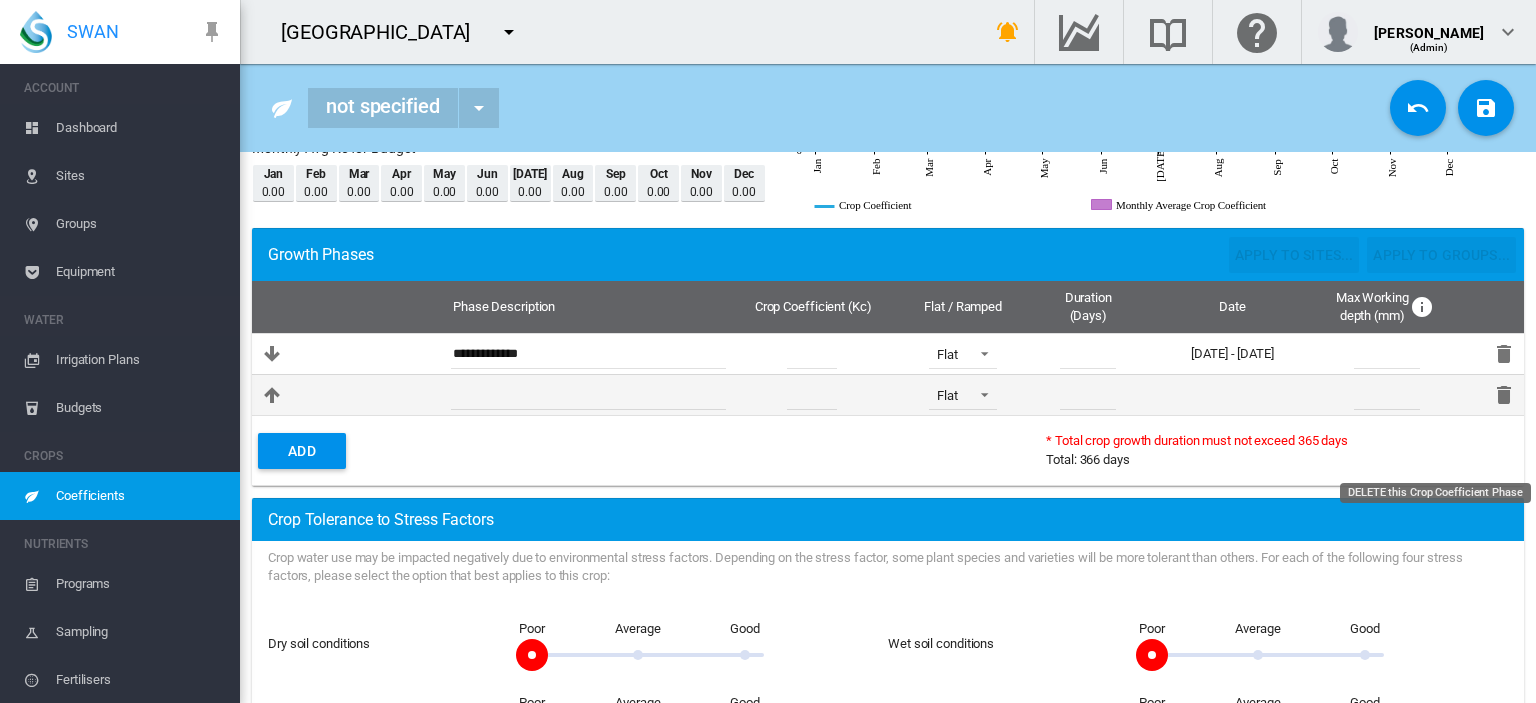 click at bounding box center [1504, 395] 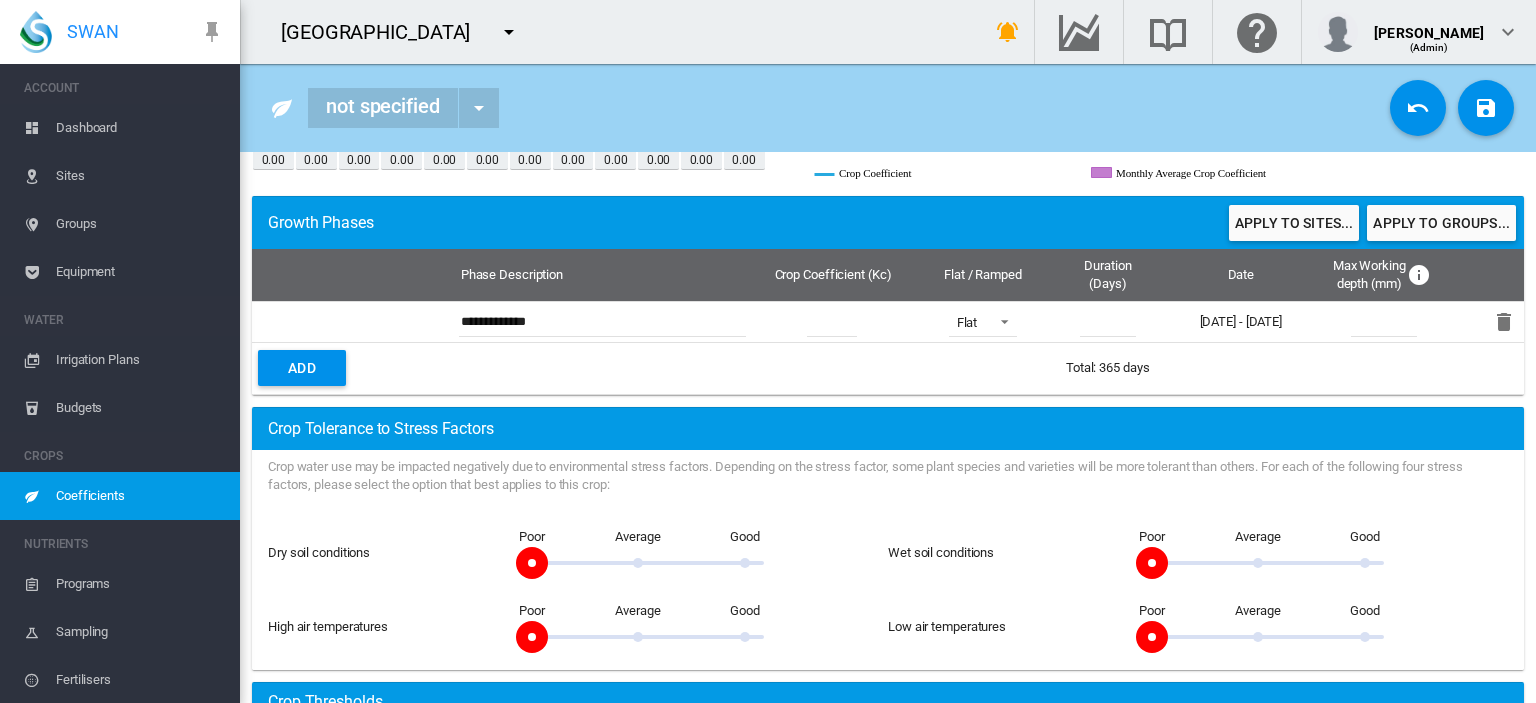 scroll, scrollTop: 172, scrollLeft: 0, axis: vertical 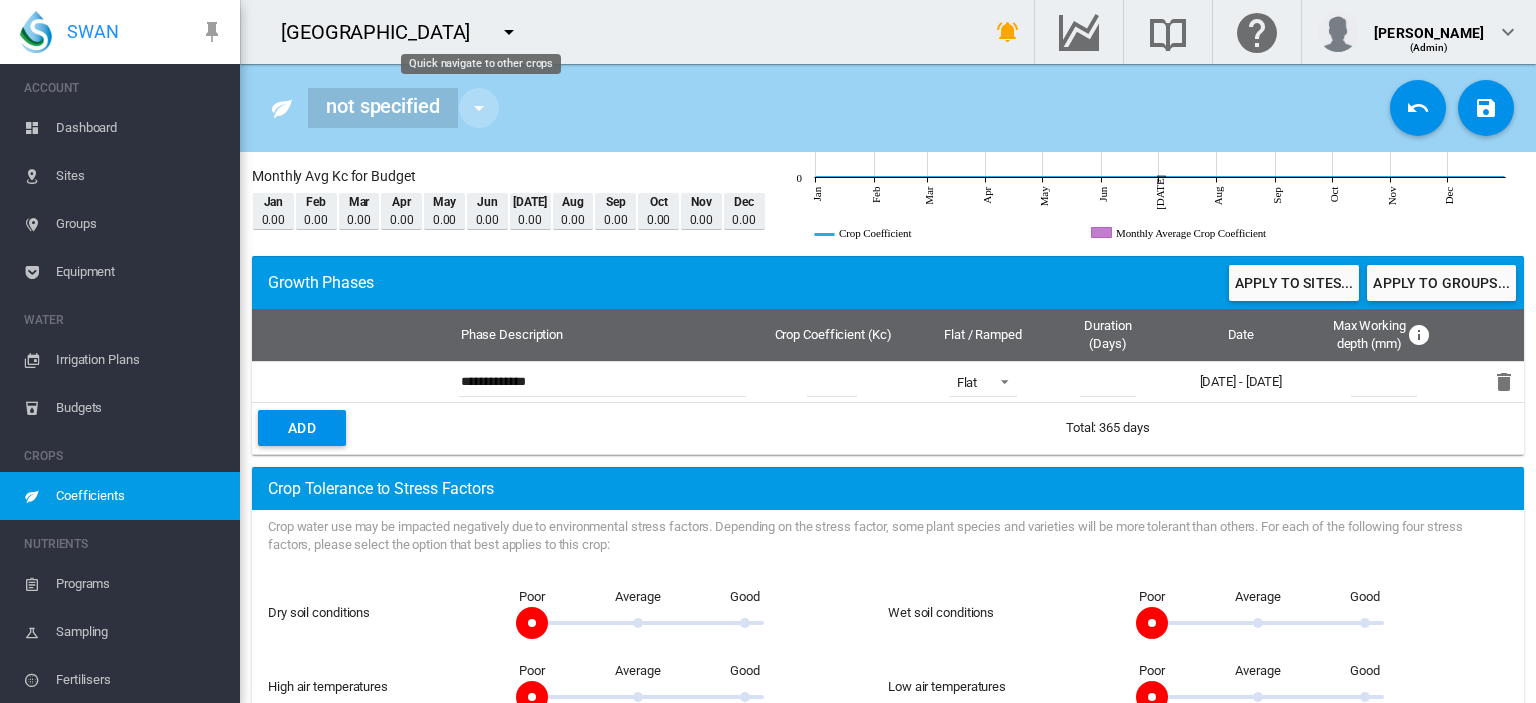 click at bounding box center (479, 108) 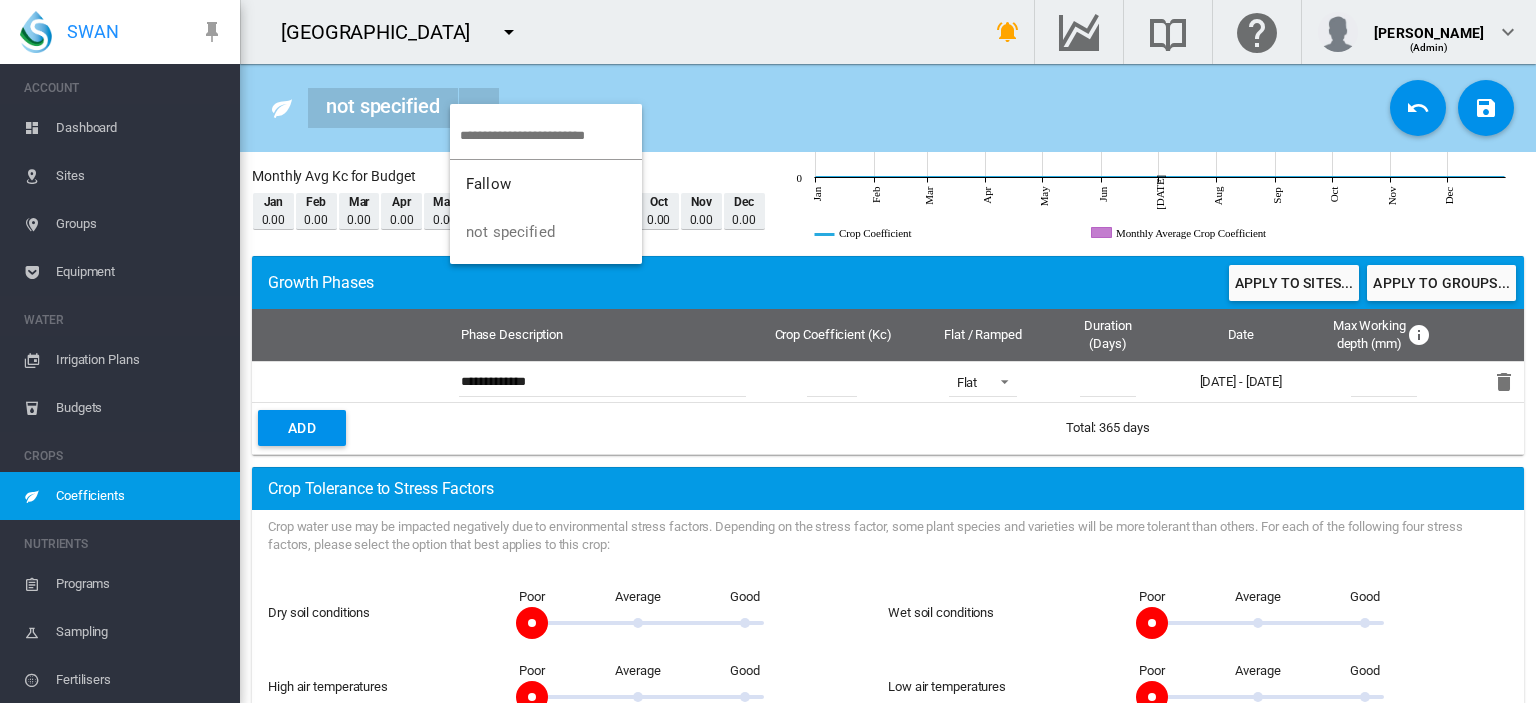 click at bounding box center [768, 351] 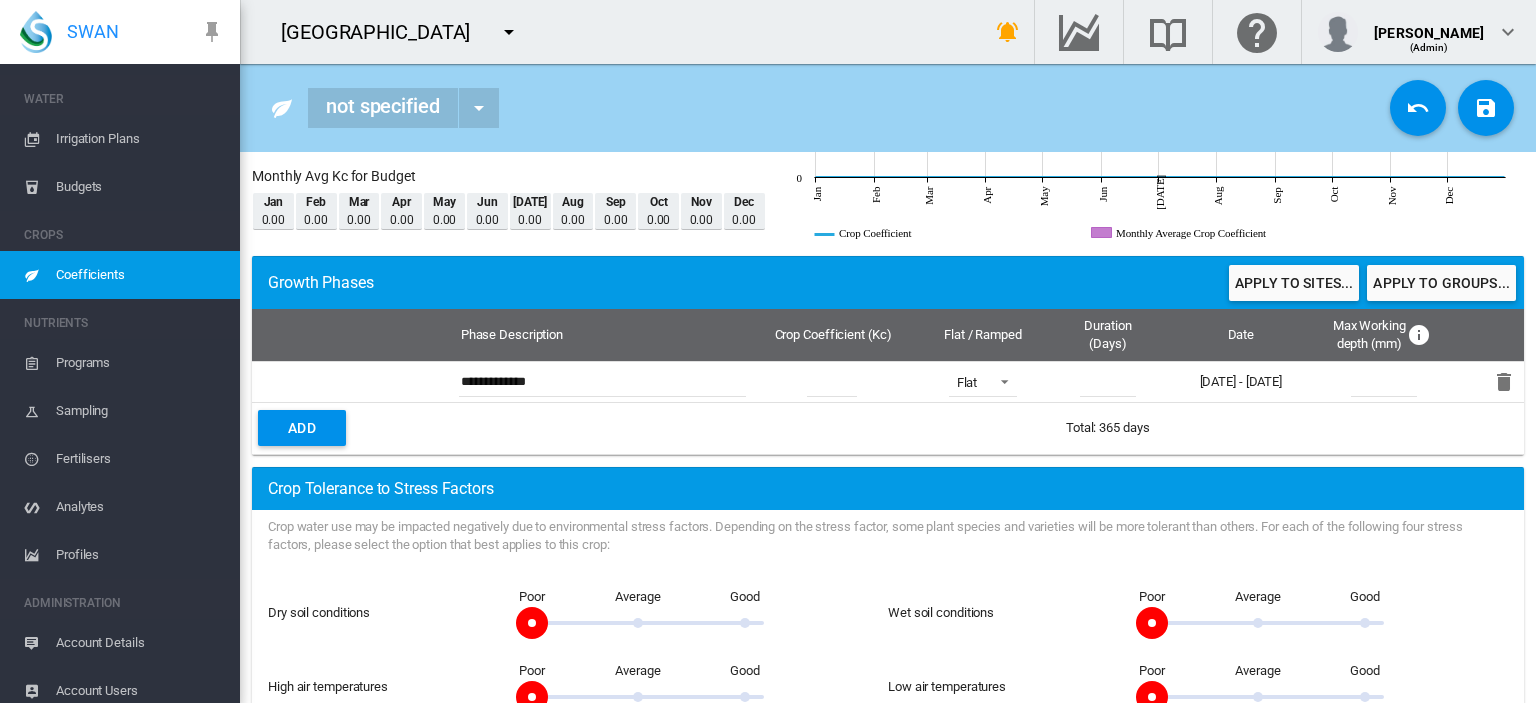 scroll, scrollTop: 232, scrollLeft: 0, axis: vertical 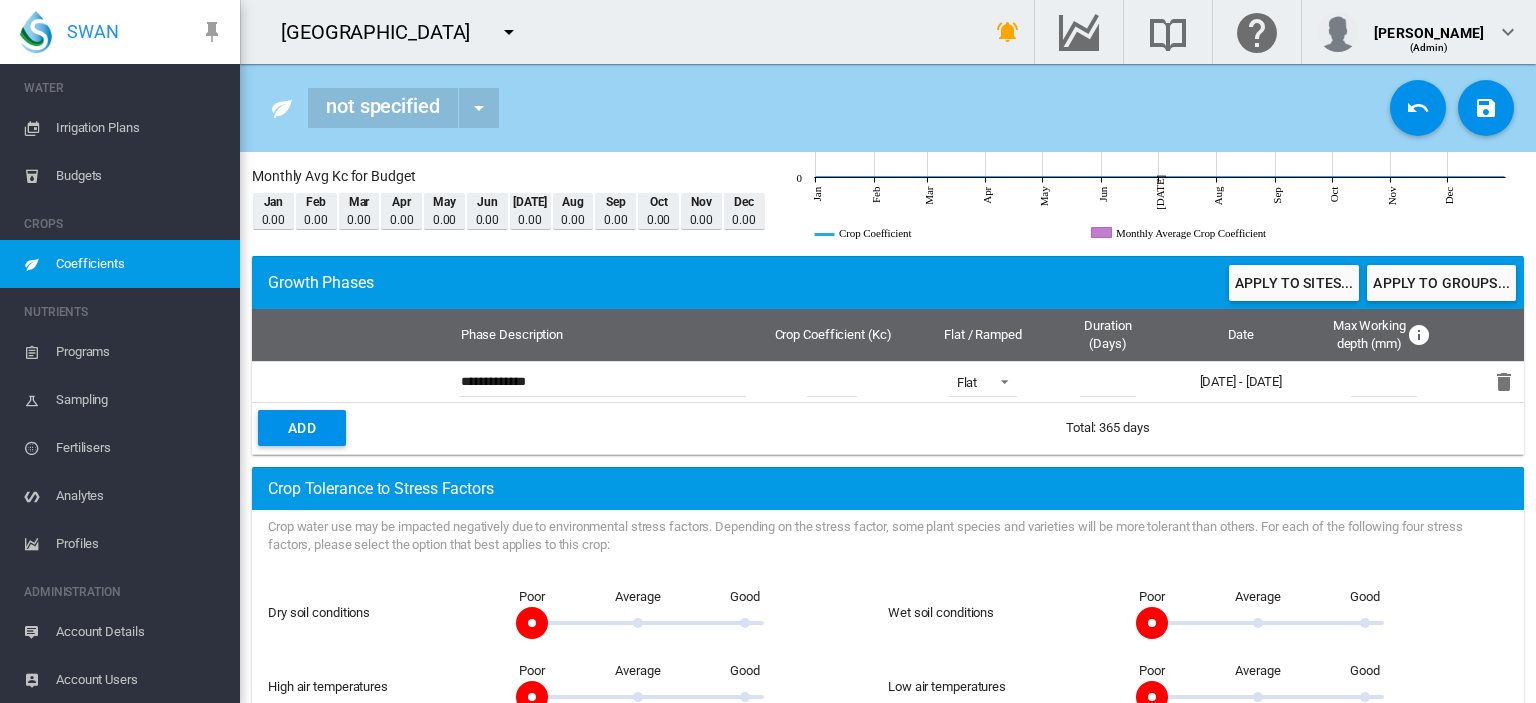 click on "Profiles" at bounding box center (140, 544) 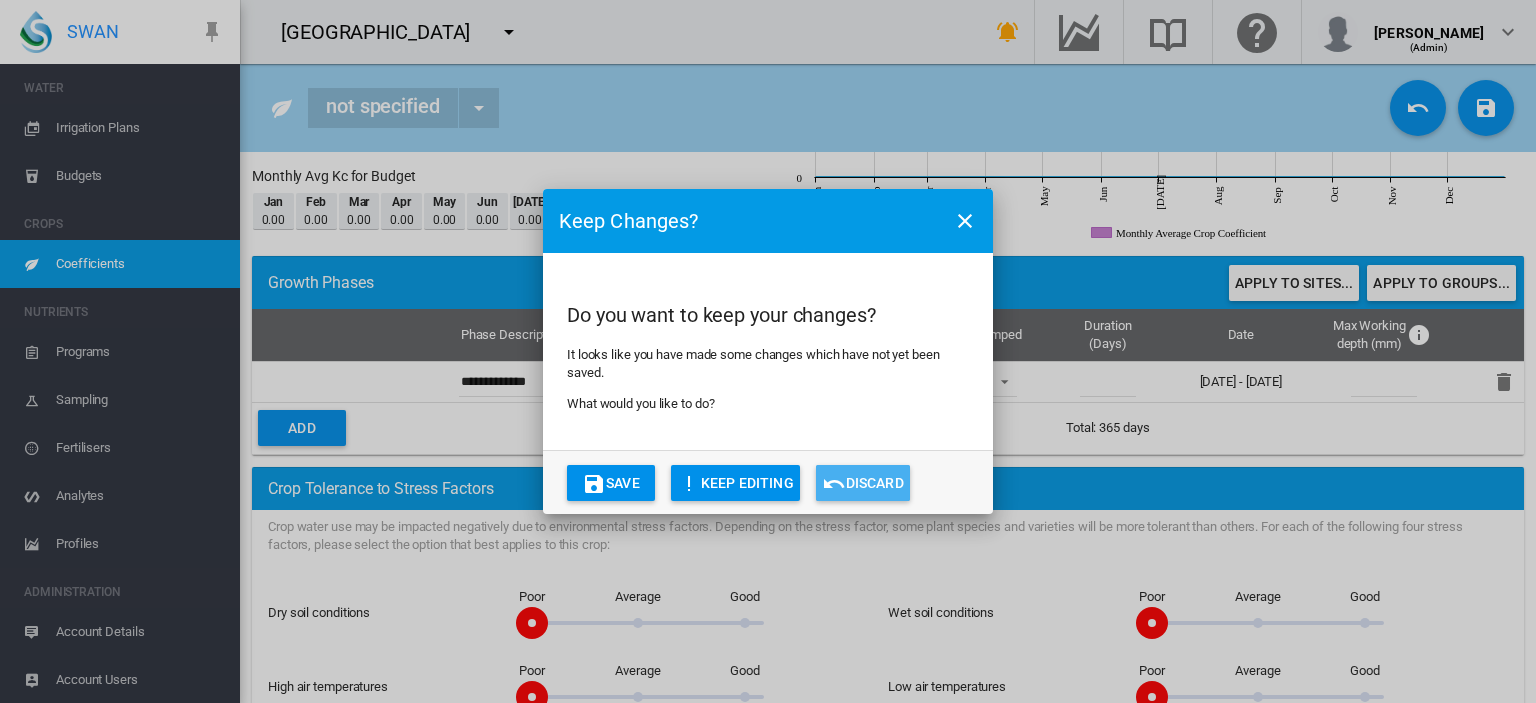click on "Discard" 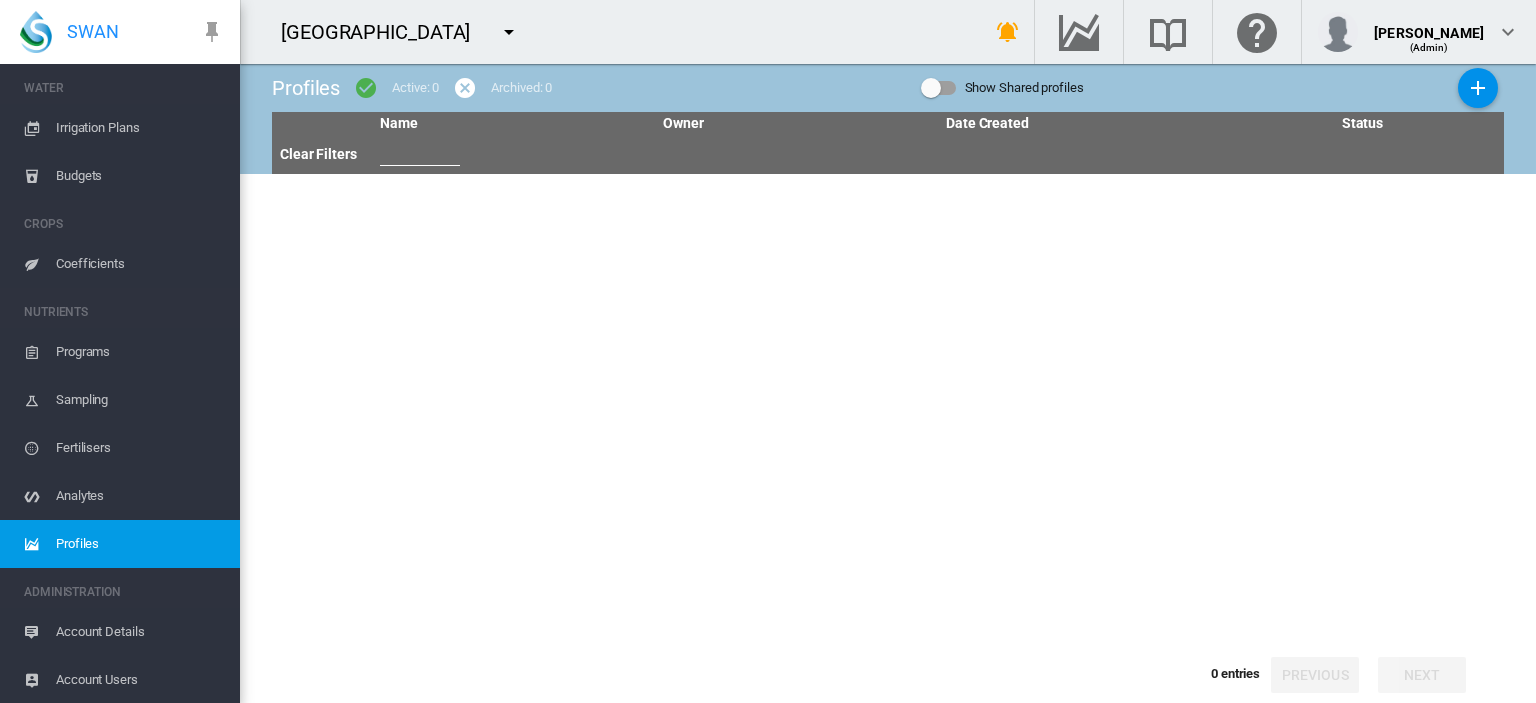 click at bounding box center [939, 88] 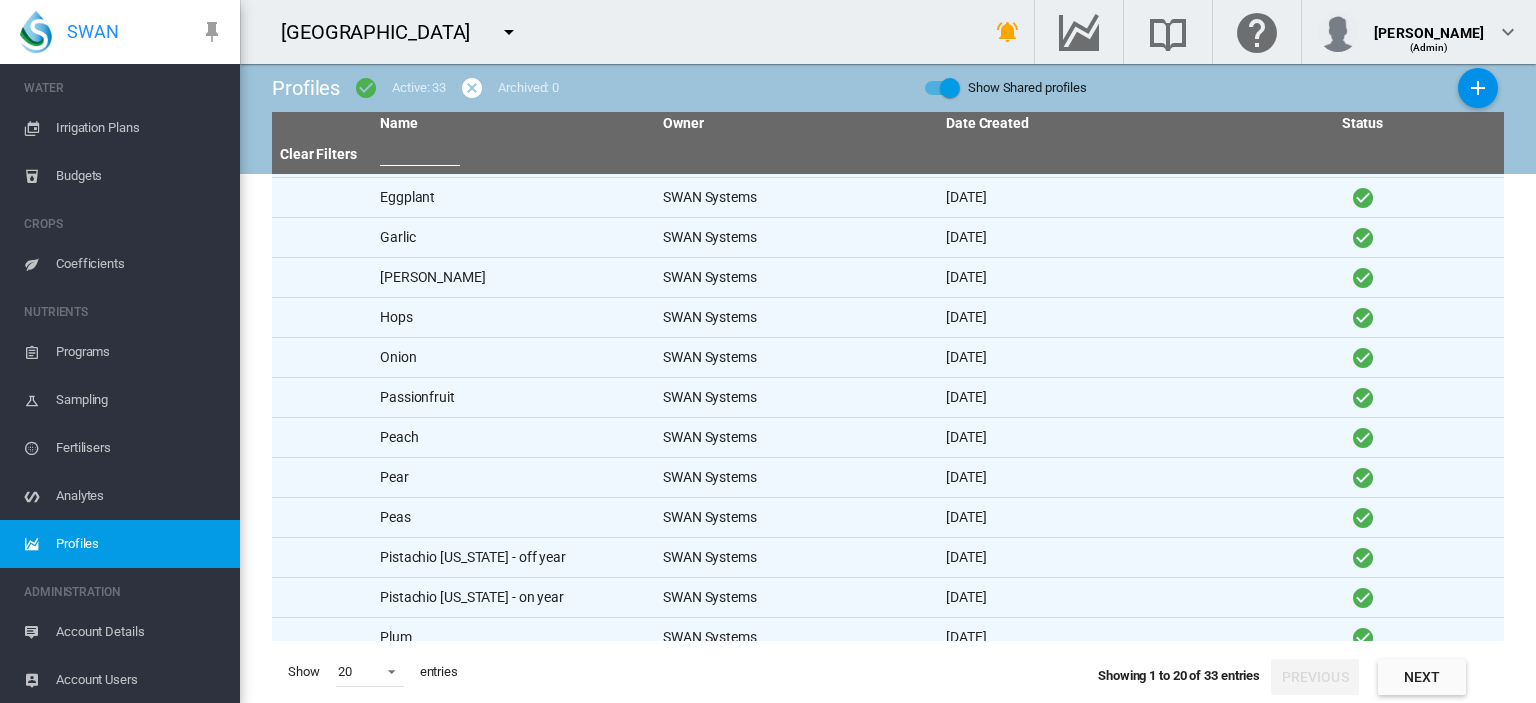 scroll, scrollTop: 332, scrollLeft: 0, axis: vertical 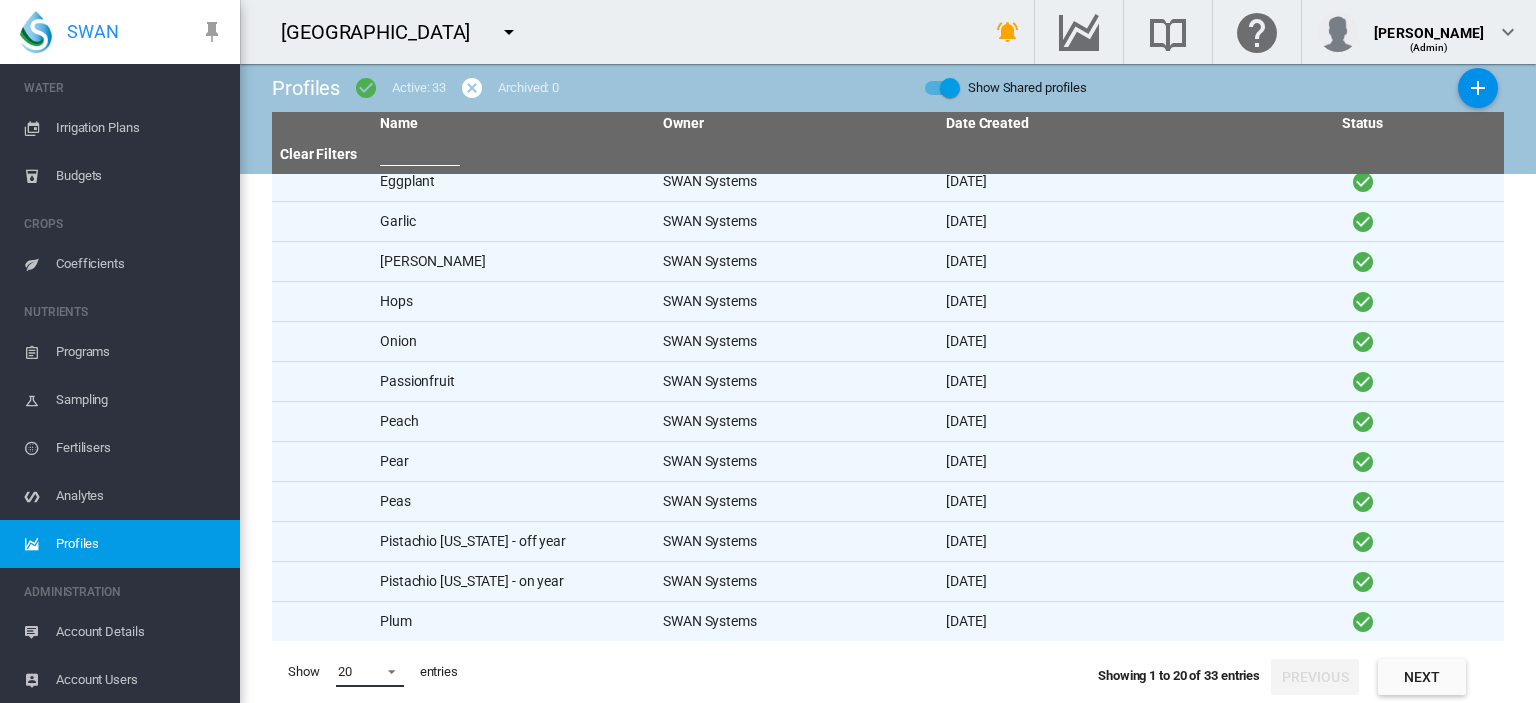click at bounding box center (386, 670) 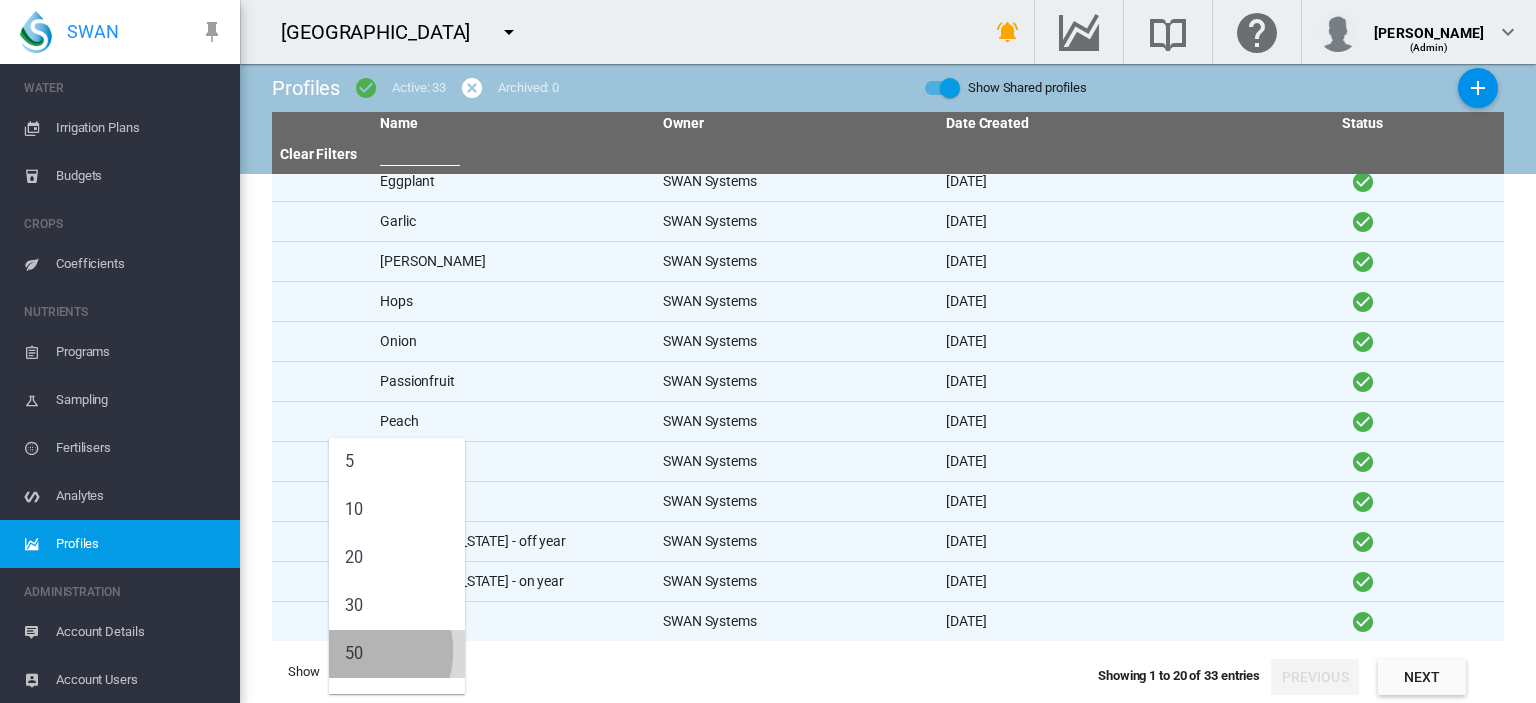 click on "50" at bounding box center (354, 654) 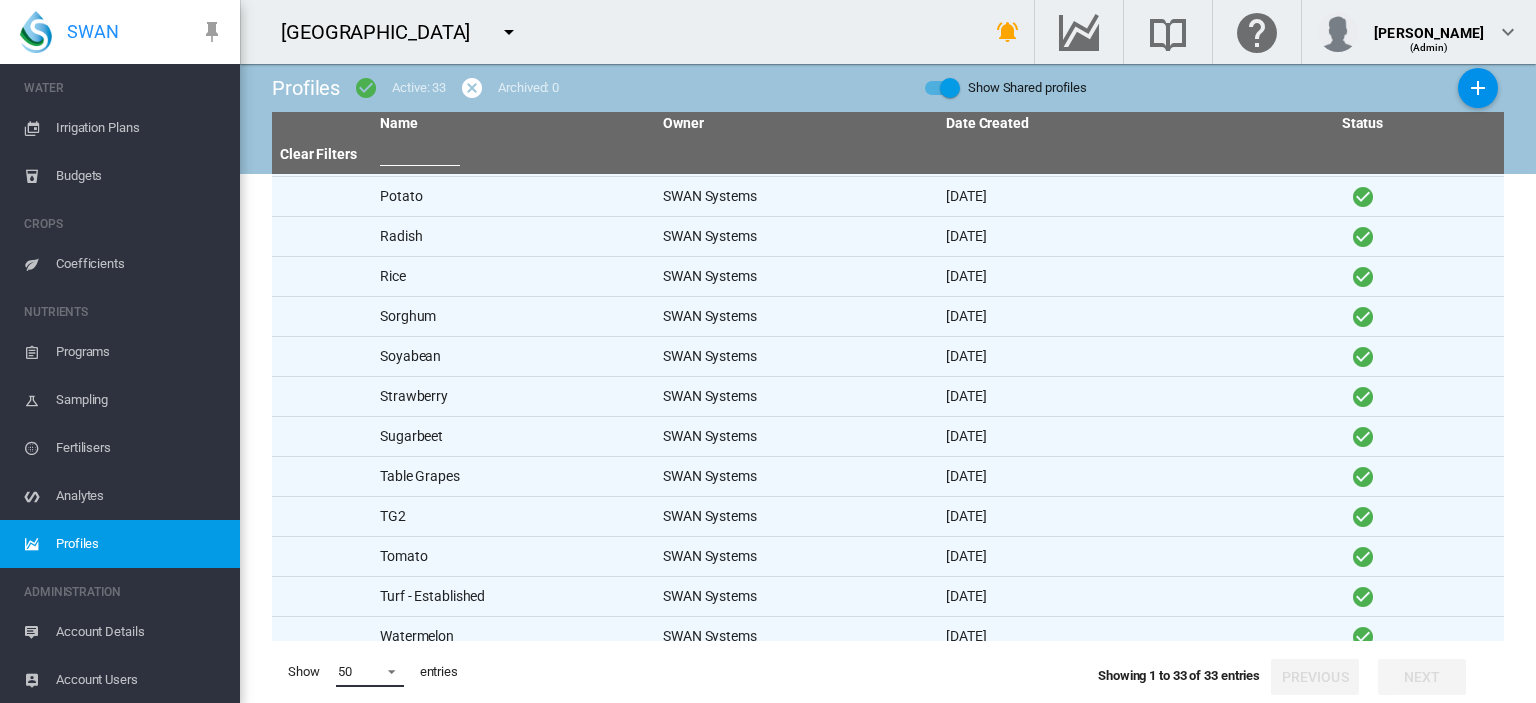 scroll, scrollTop: 852, scrollLeft: 0, axis: vertical 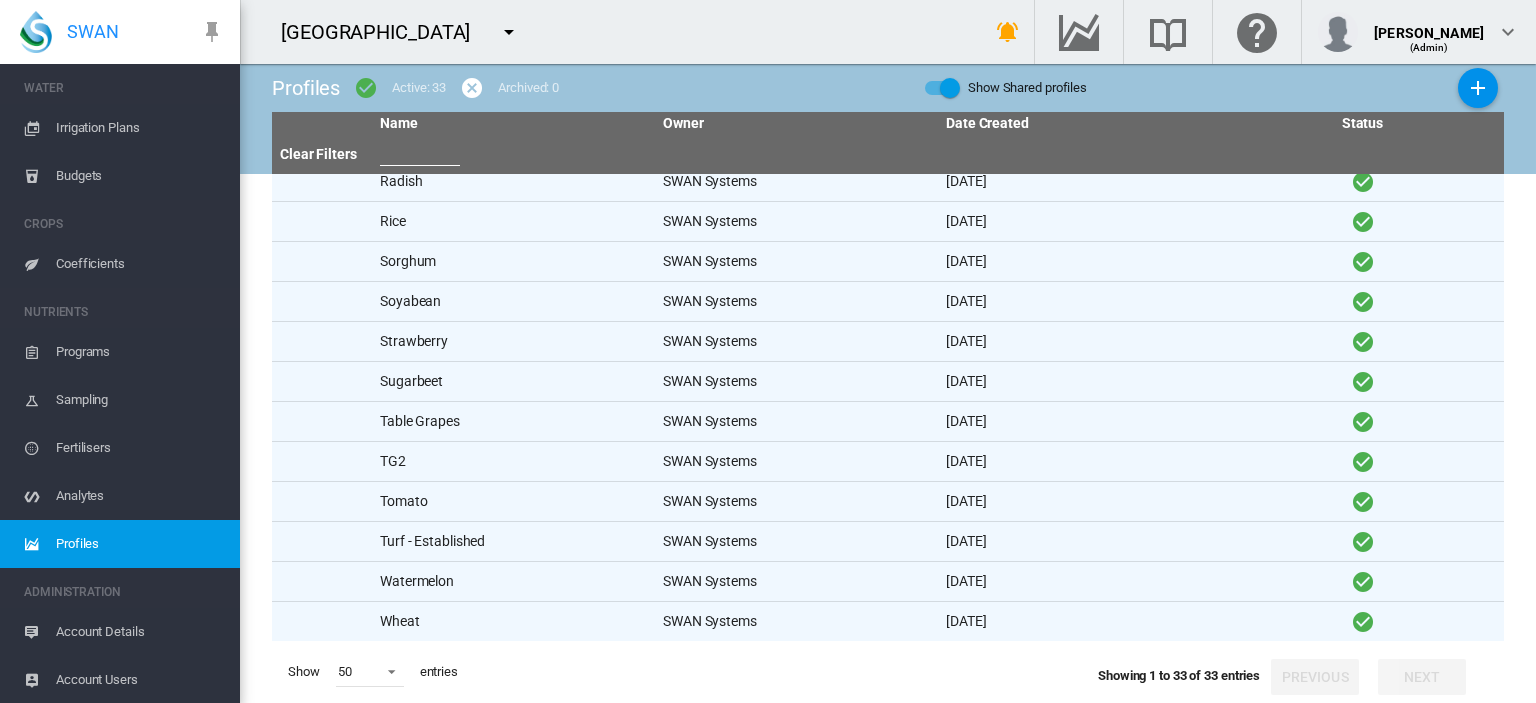 click on "Turf - Established" at bounding box center [513, 541] 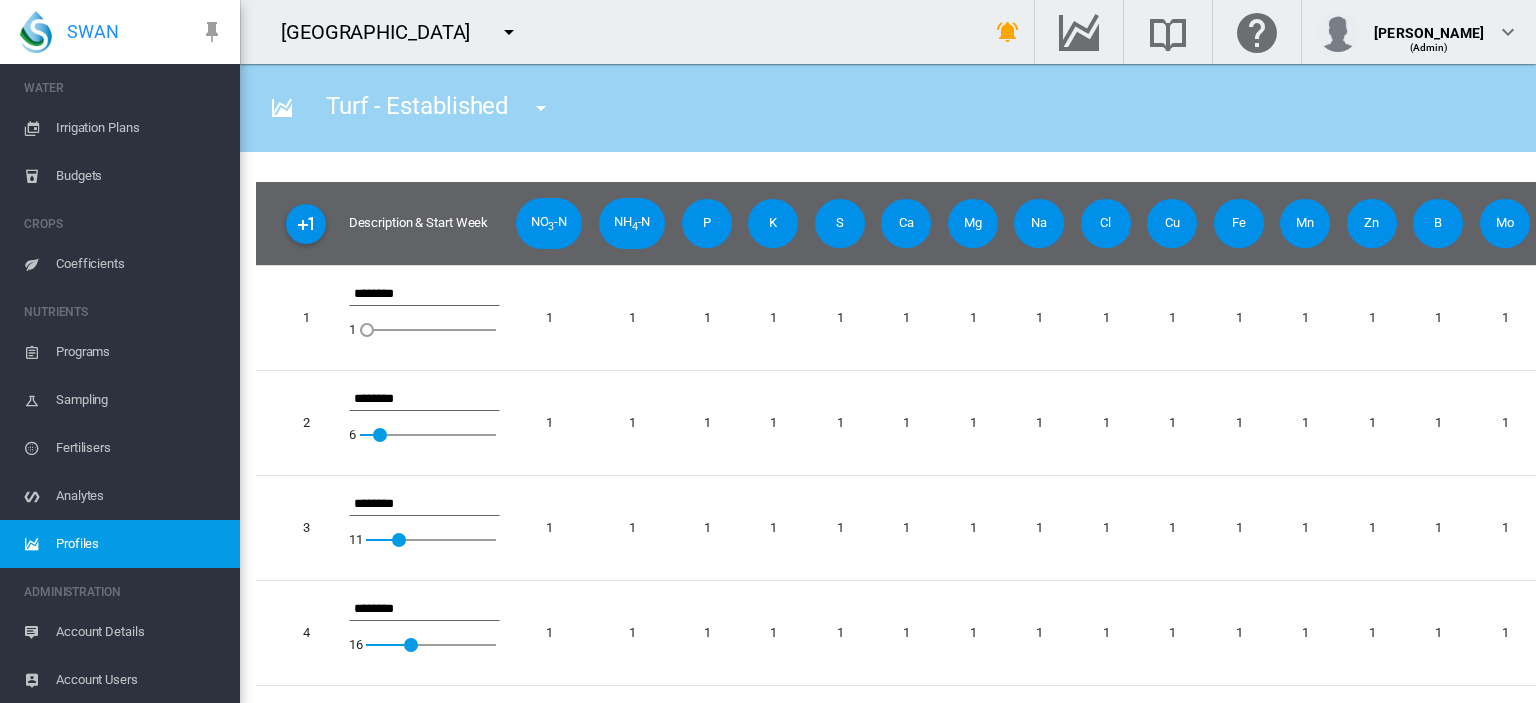 scroll, scrollTop: 0, scrollLeft: 0, axis: both 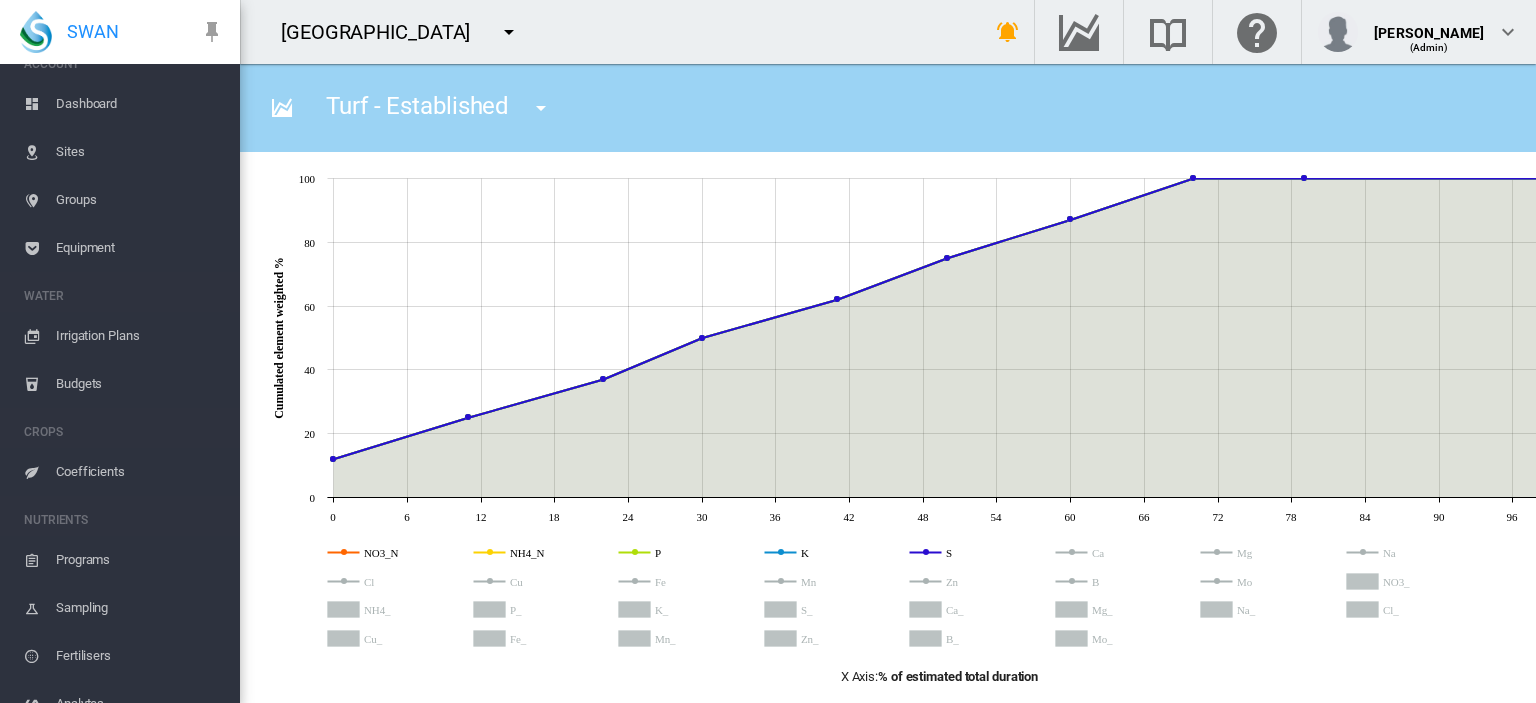 click on "Coefficients" at bounding box center (140, 472) 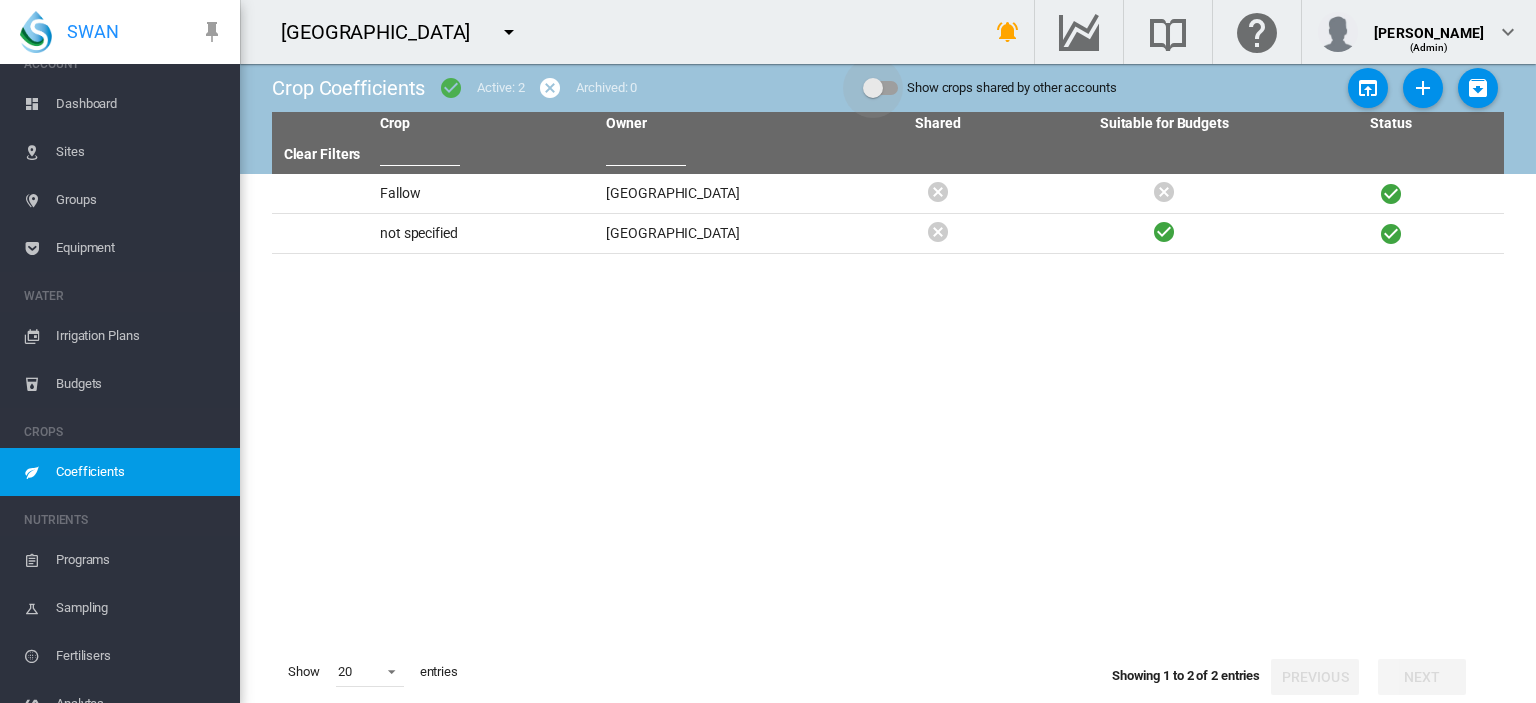 click at bounding box center (873, 88) 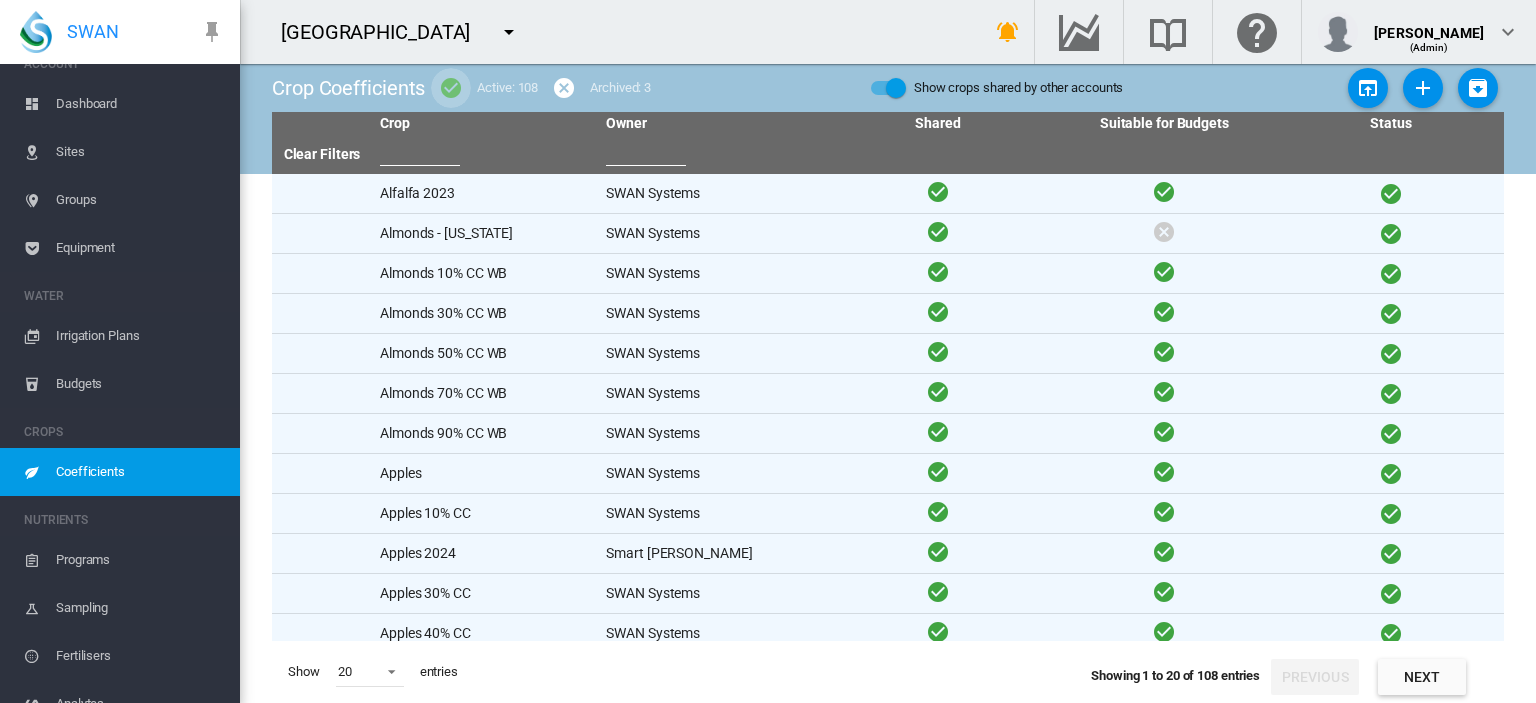 click at bounding box center (451, 88) 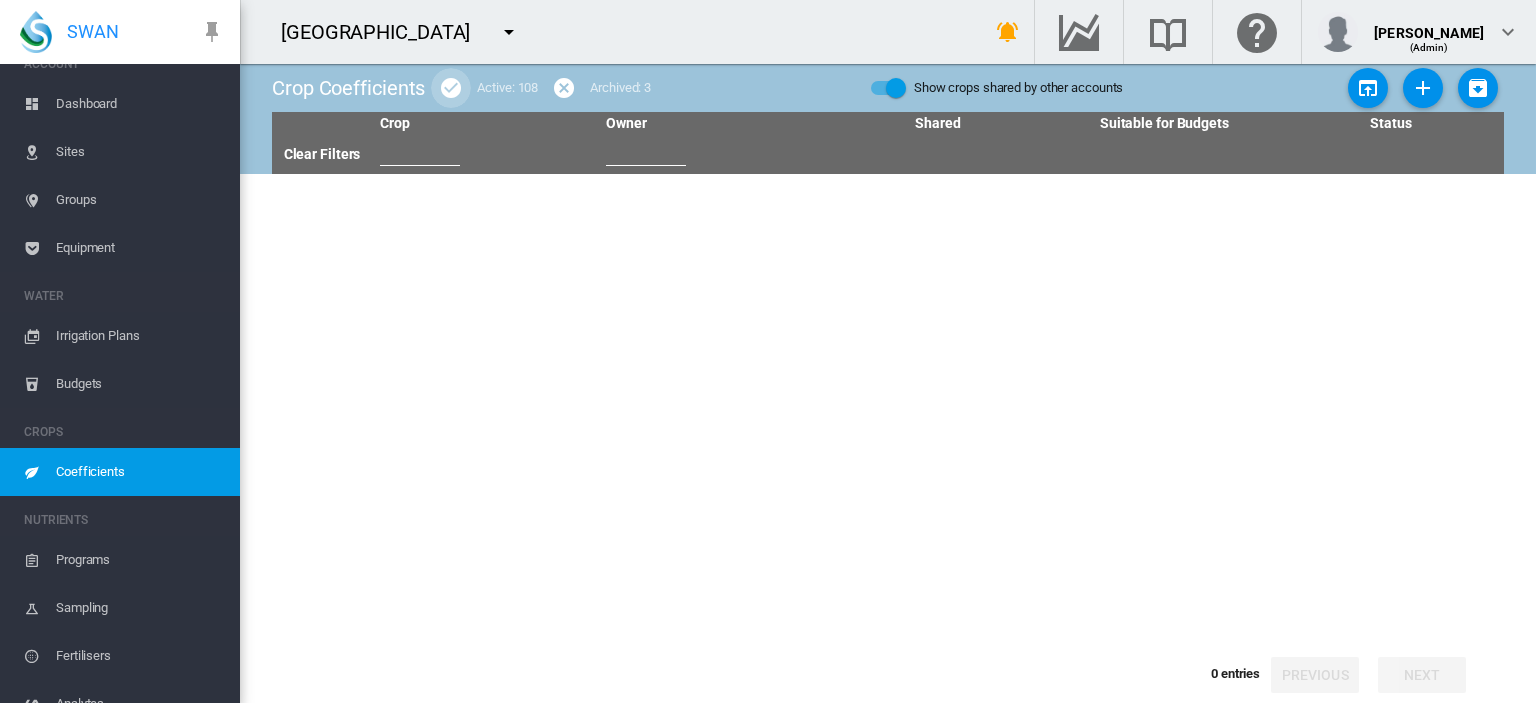 click at bounding box center (451, 88) 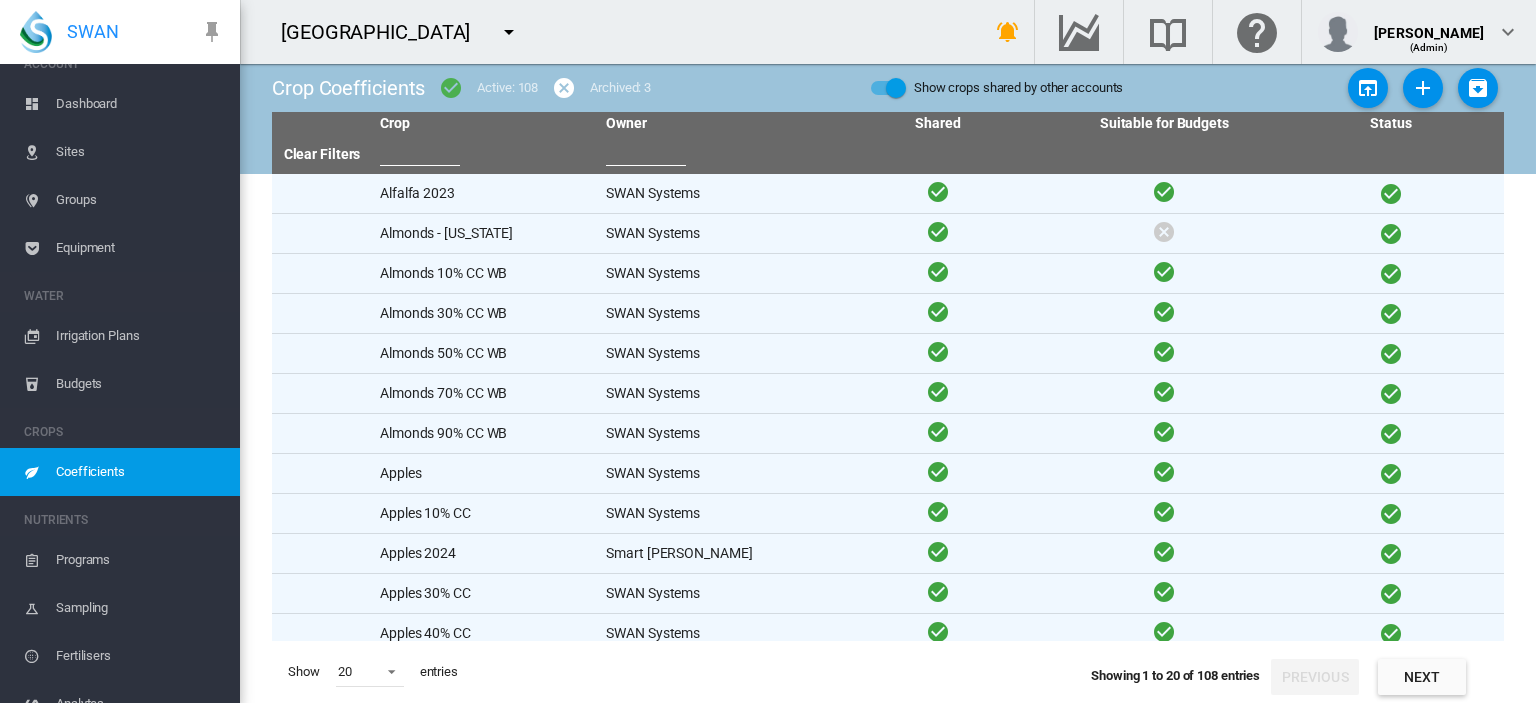 click at bounding box center [420, 151] 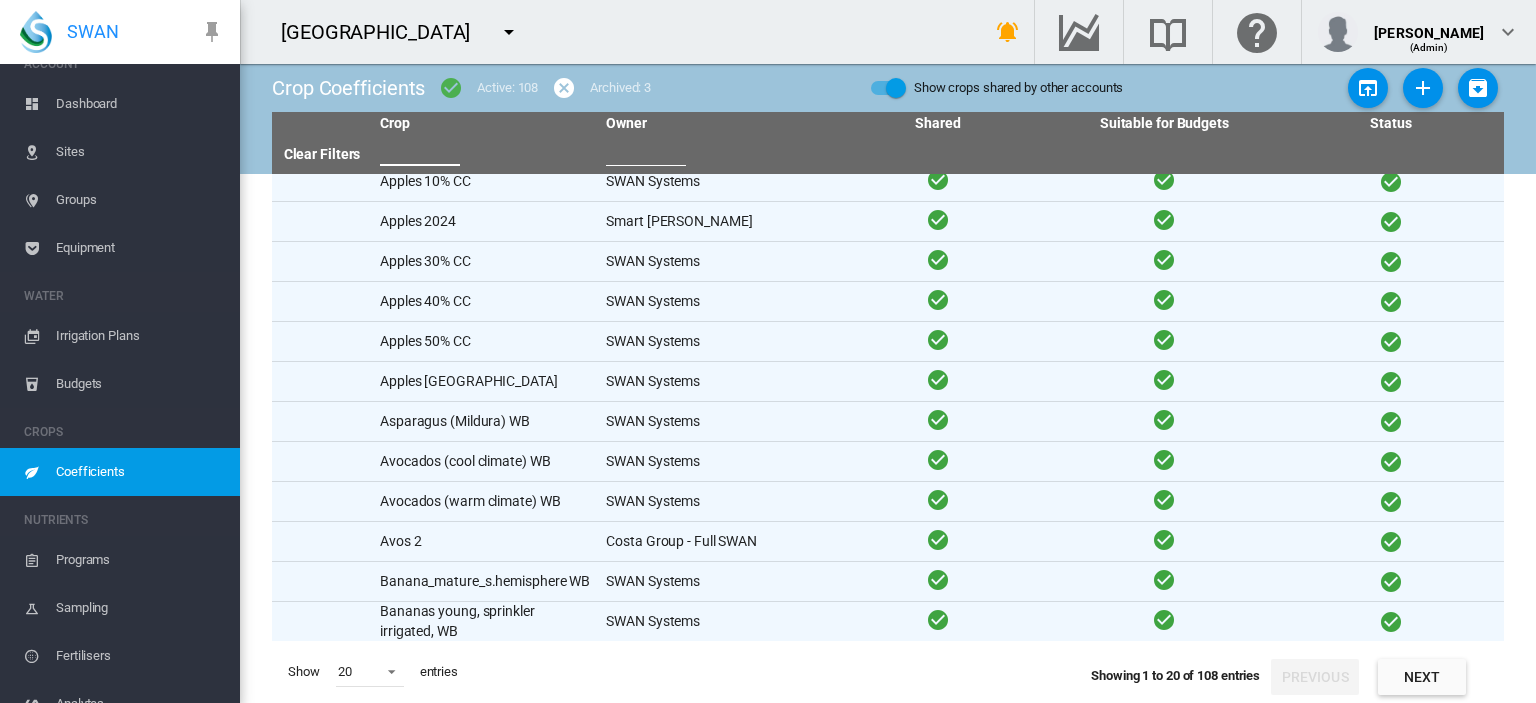 scroll, scrollTop: 332, scrollLeft: 0, axis: vertical 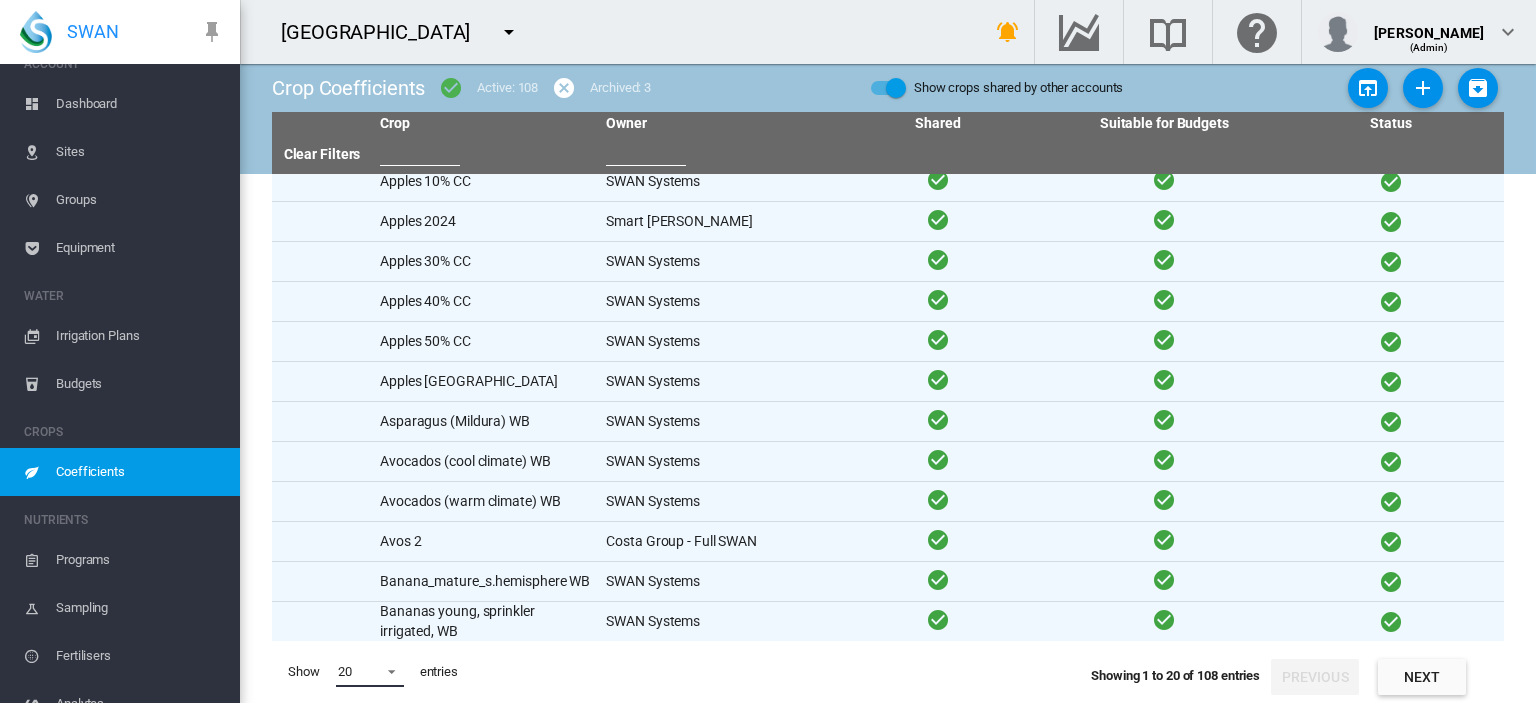 click at bounding box center (386, 670) 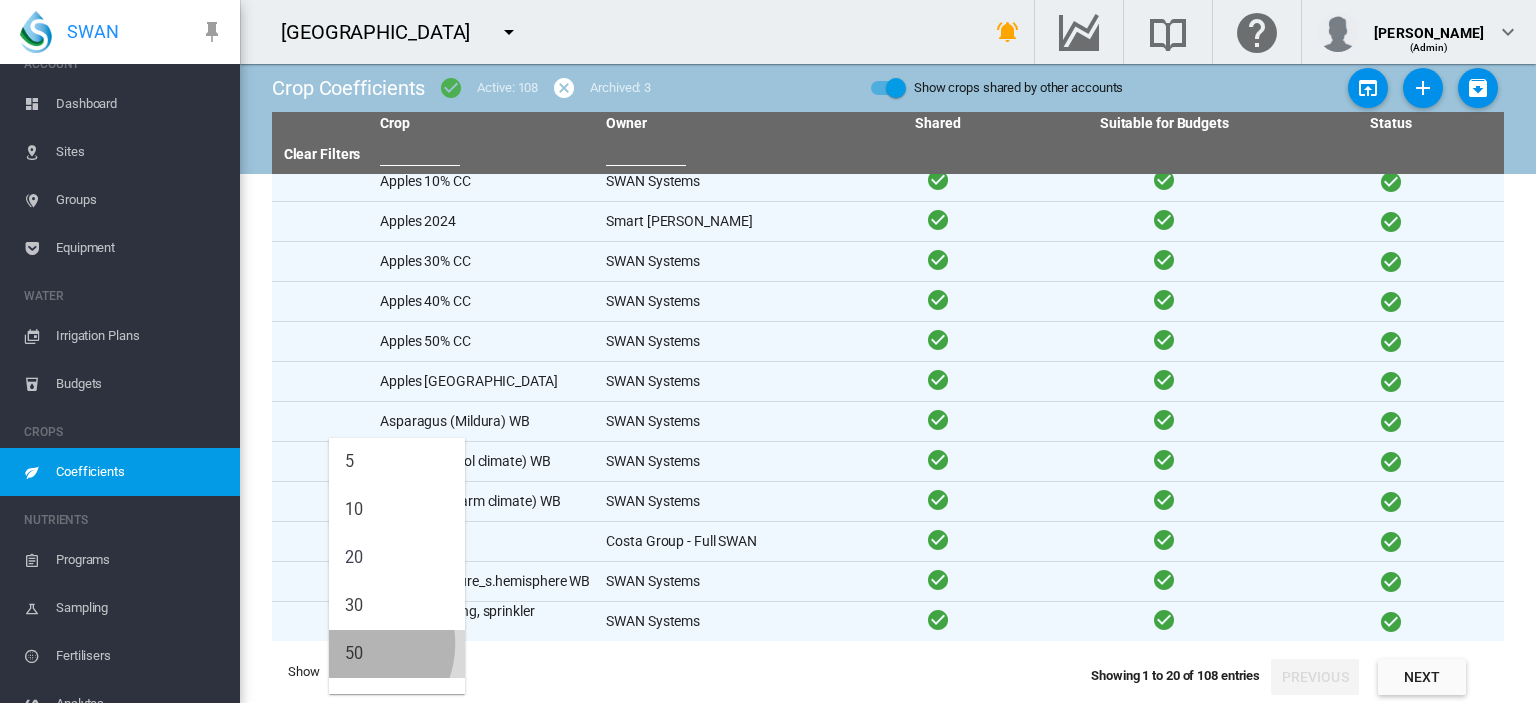 click on "50" at bounding box center [354, 654] 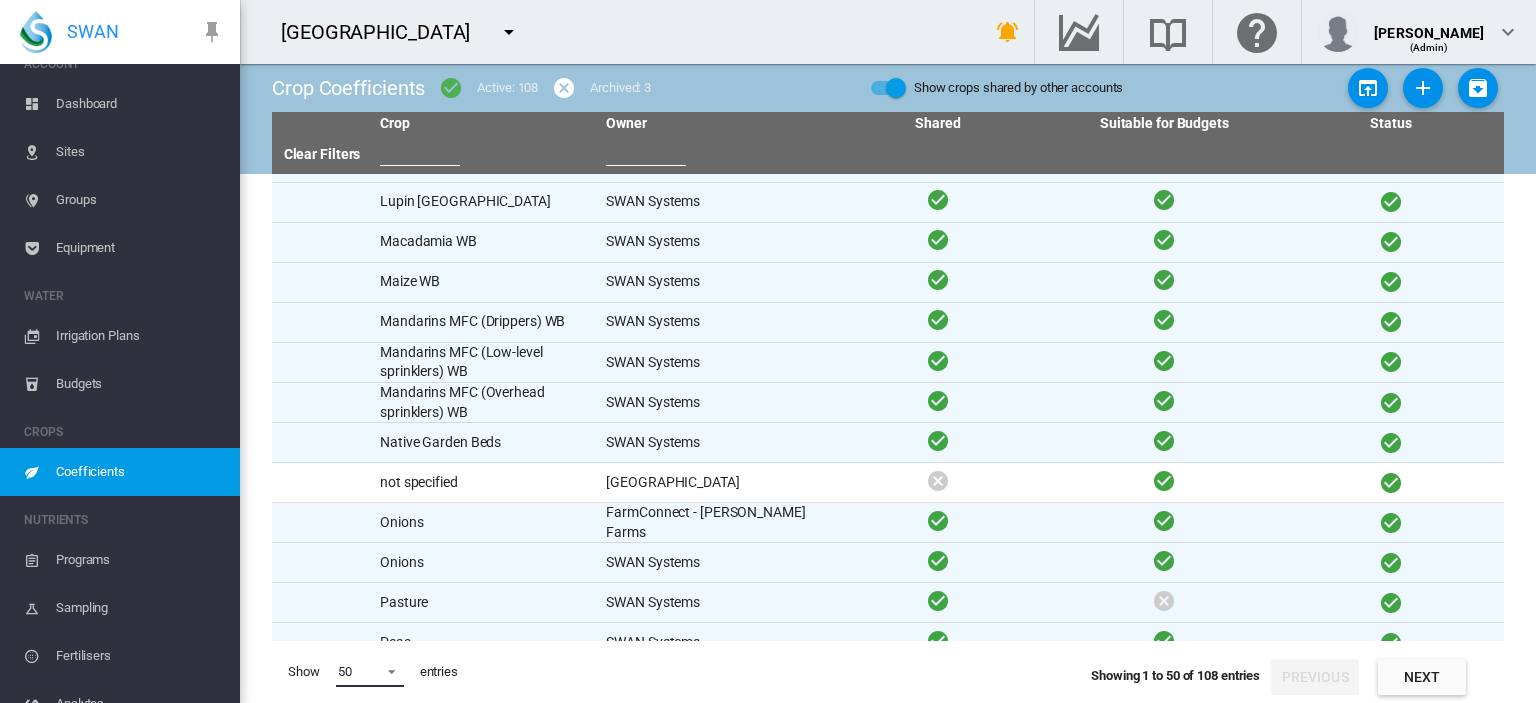scroll, scrollTop: 1532, scrollLeft: 0, axis: vertical 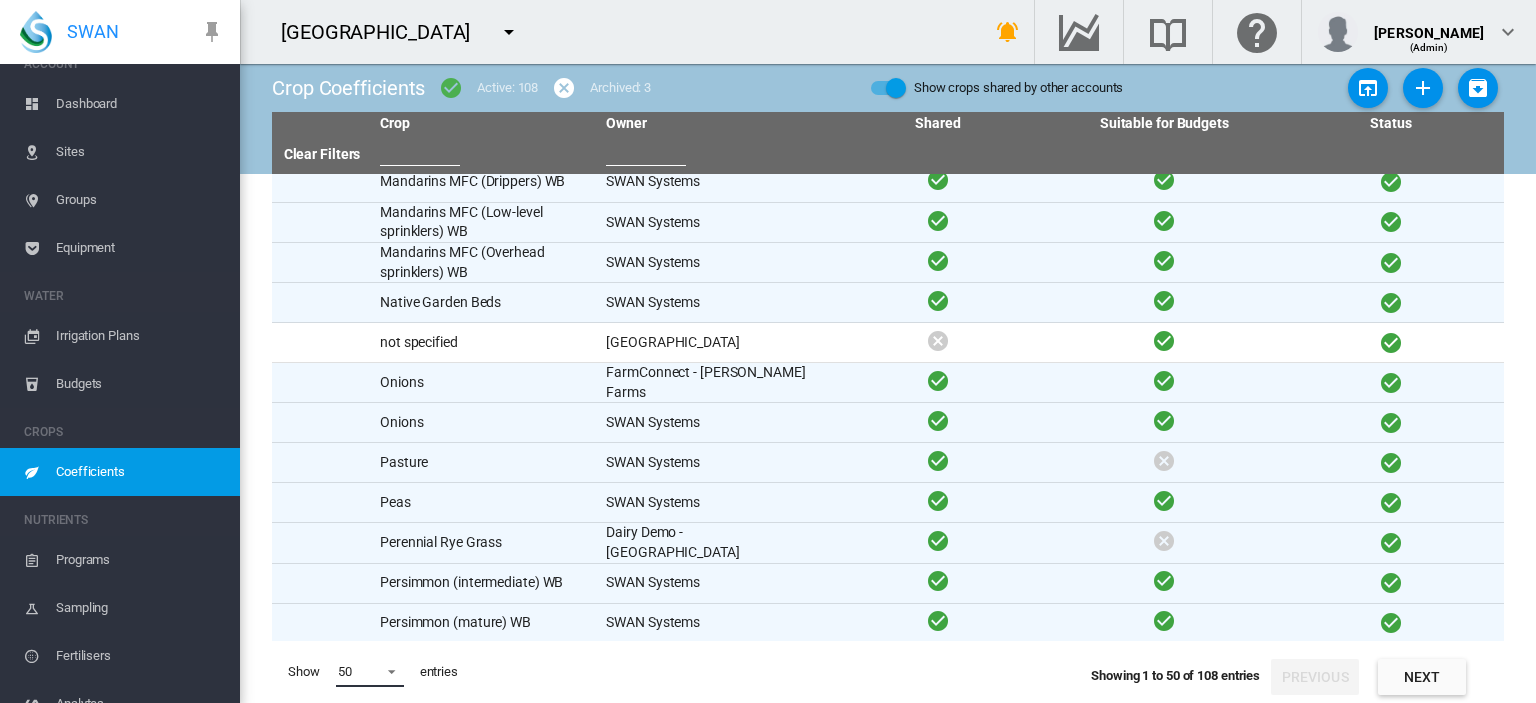 click at bounding box center (386, 670) 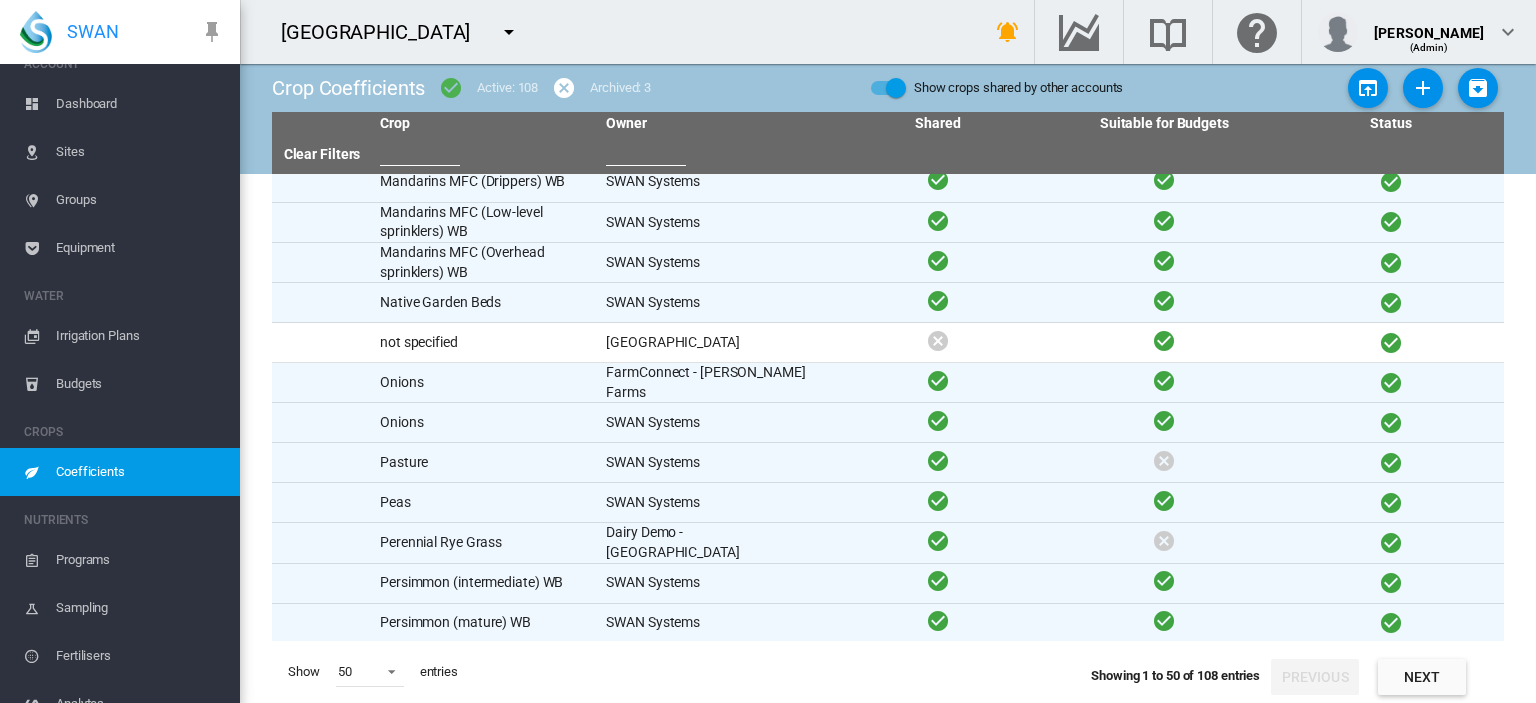 scroll, scrollTop: 0, scrollLeft: 0, axis: both 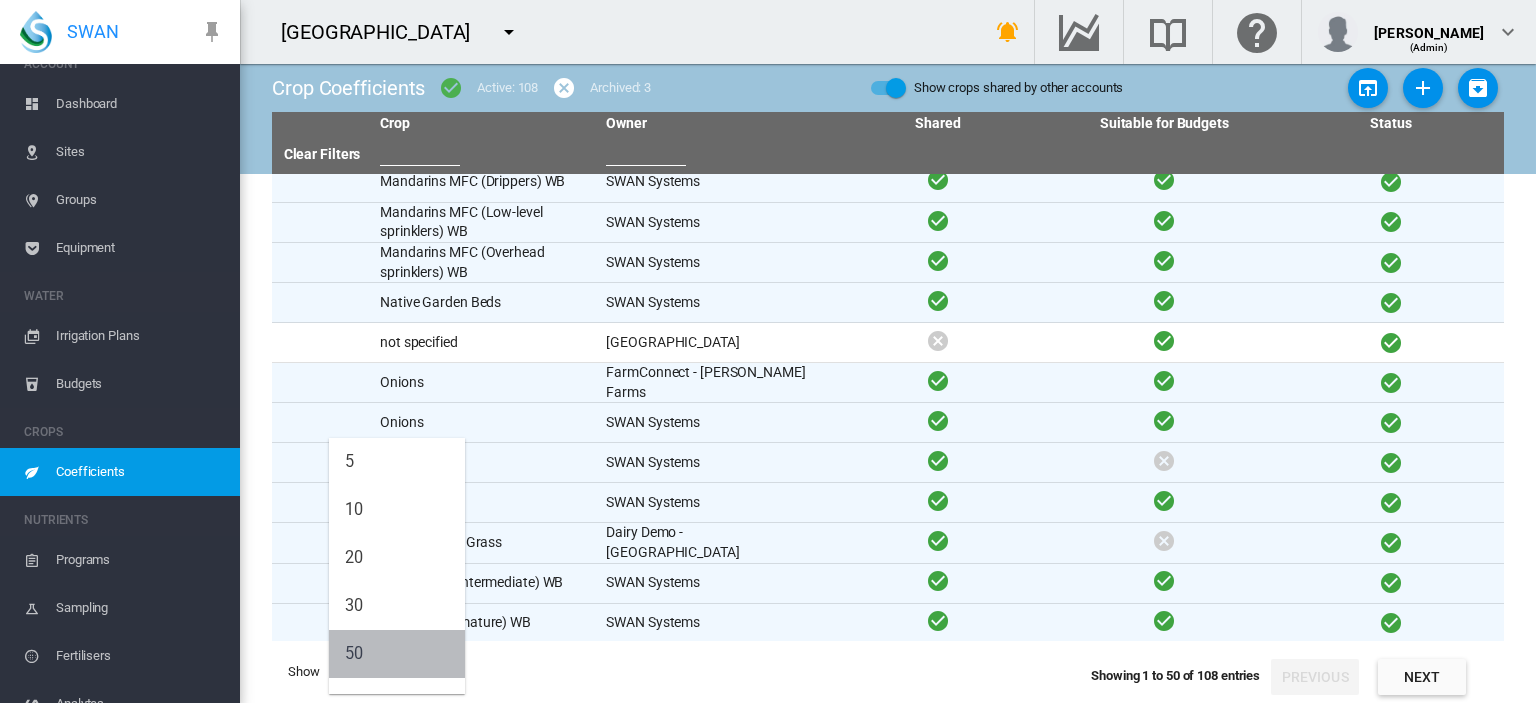 click on "50" at bounding box center [397, 654] 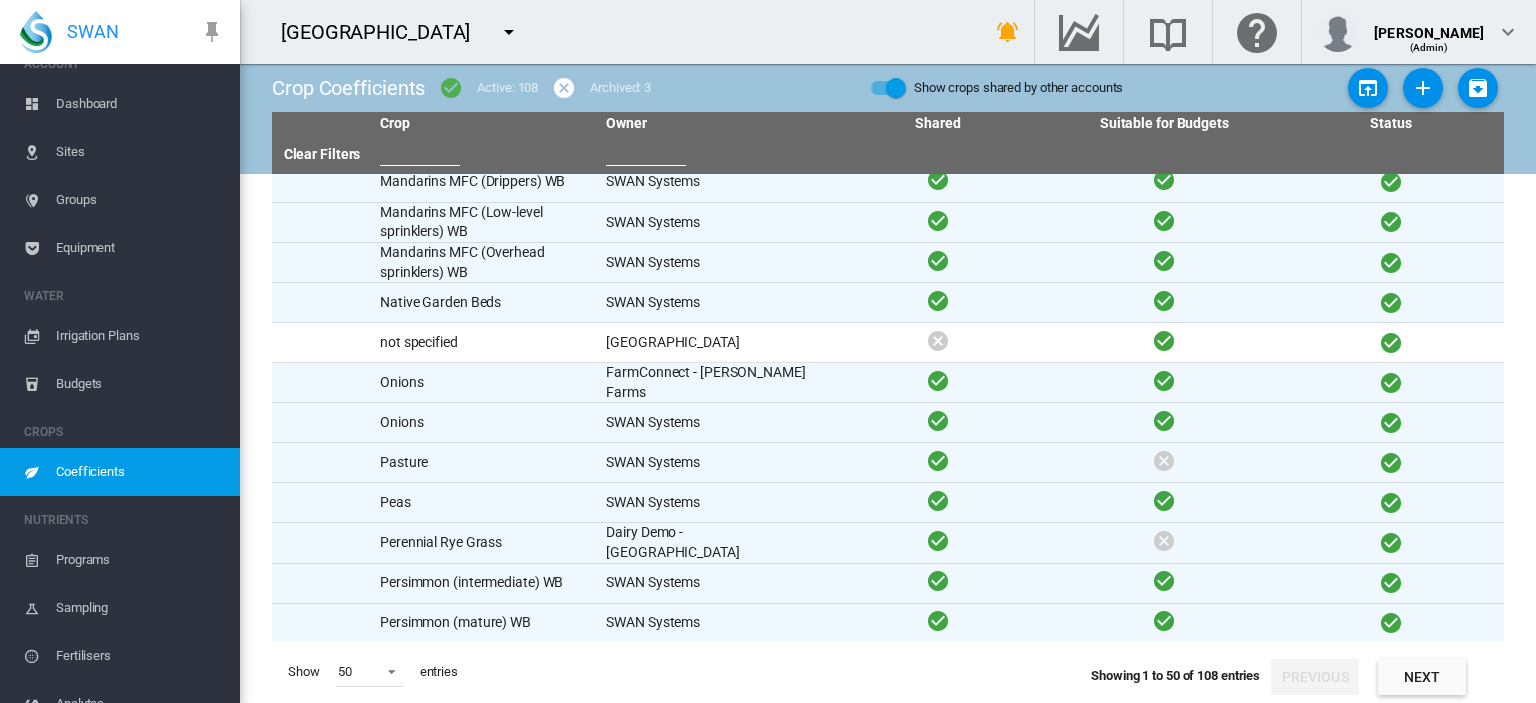 click on "Next" at bounding box center (1422, 677) 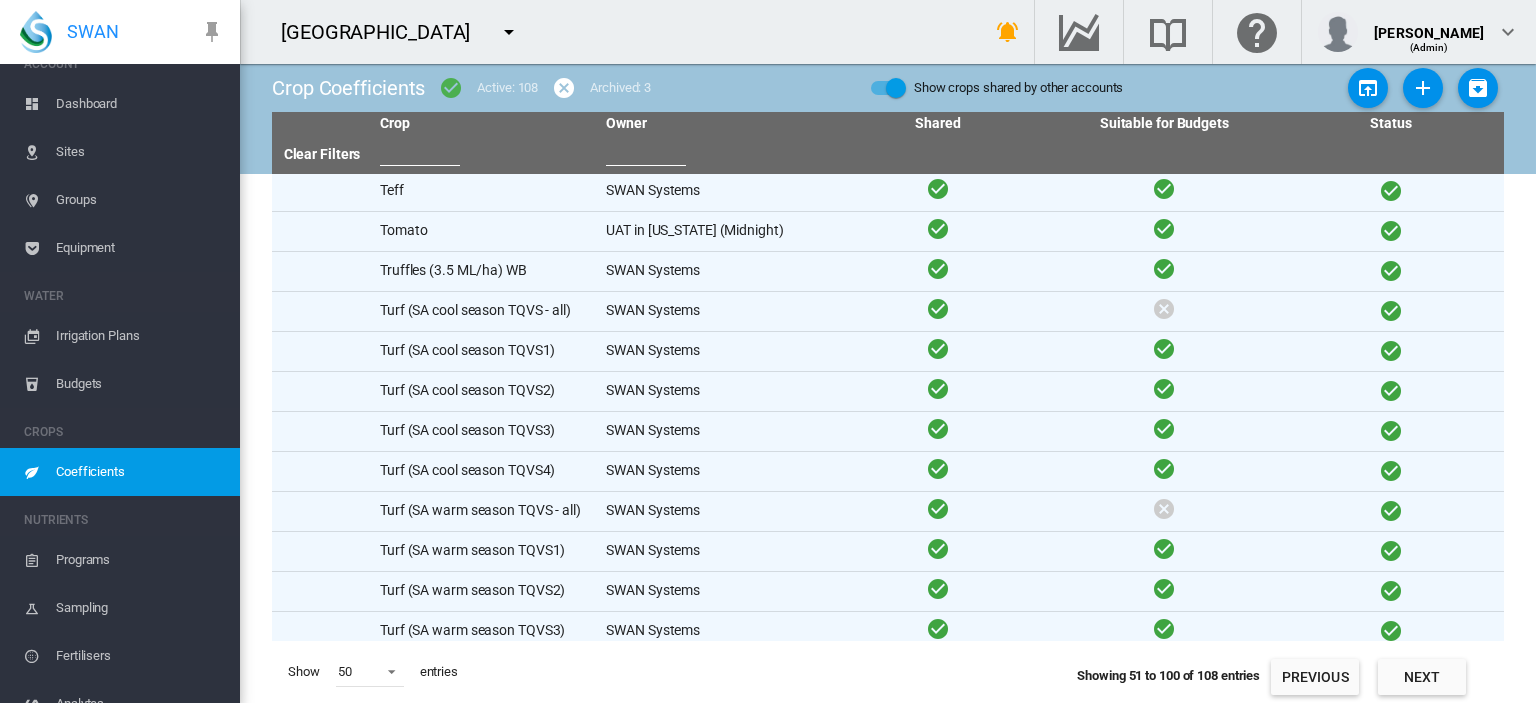 scroll, scrollTop: 873, scrollLeft: 0, axis: vertical 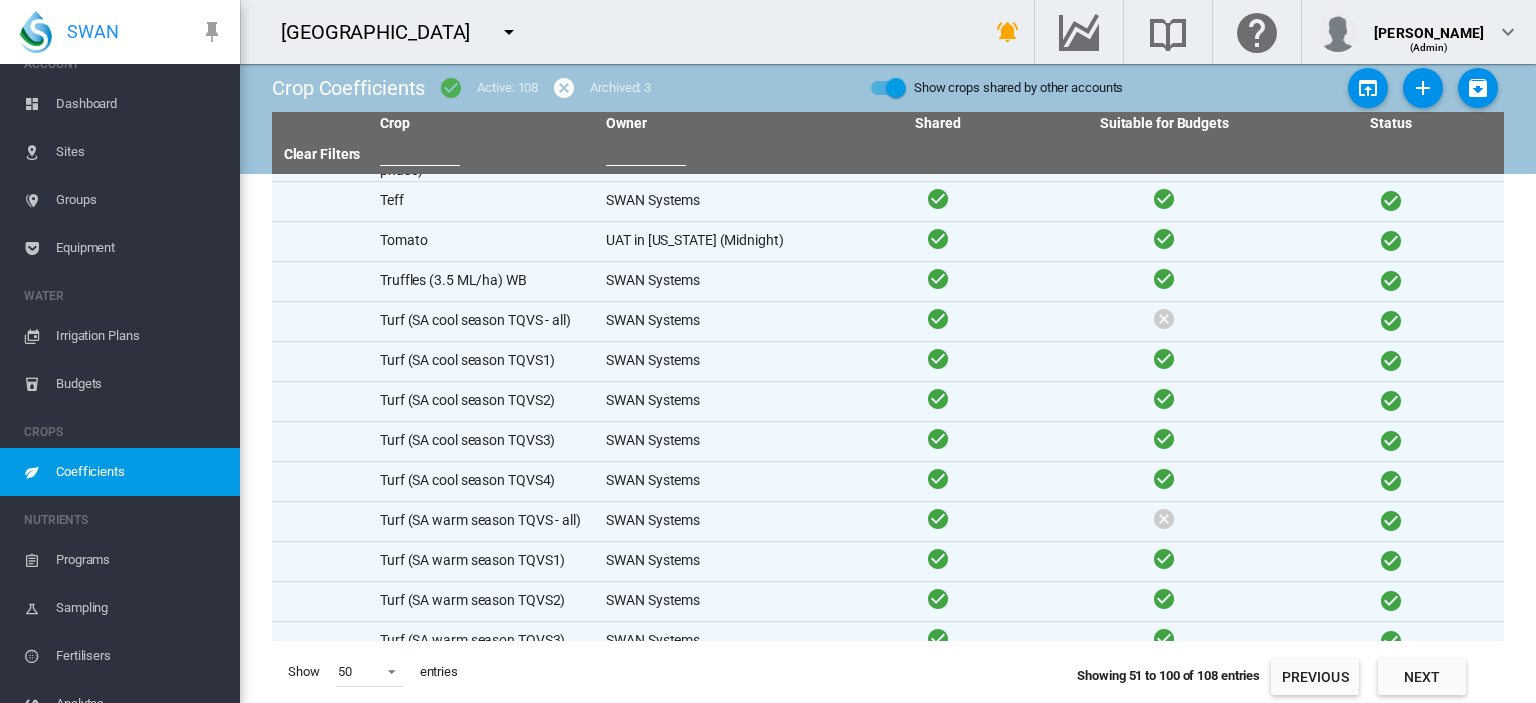 click on "Turf (SA cool season TQVS2)" at bounding box center (485, 401) 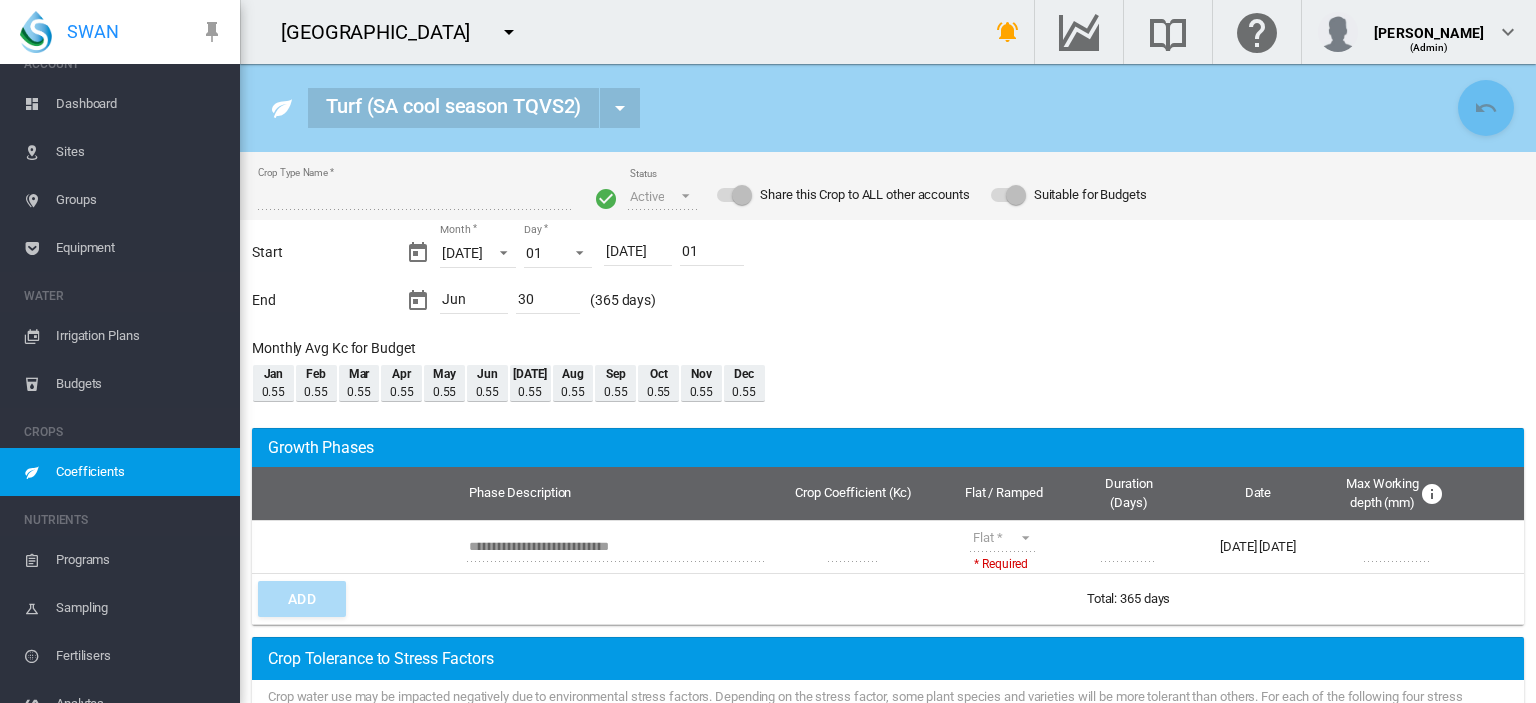 type on "**********" 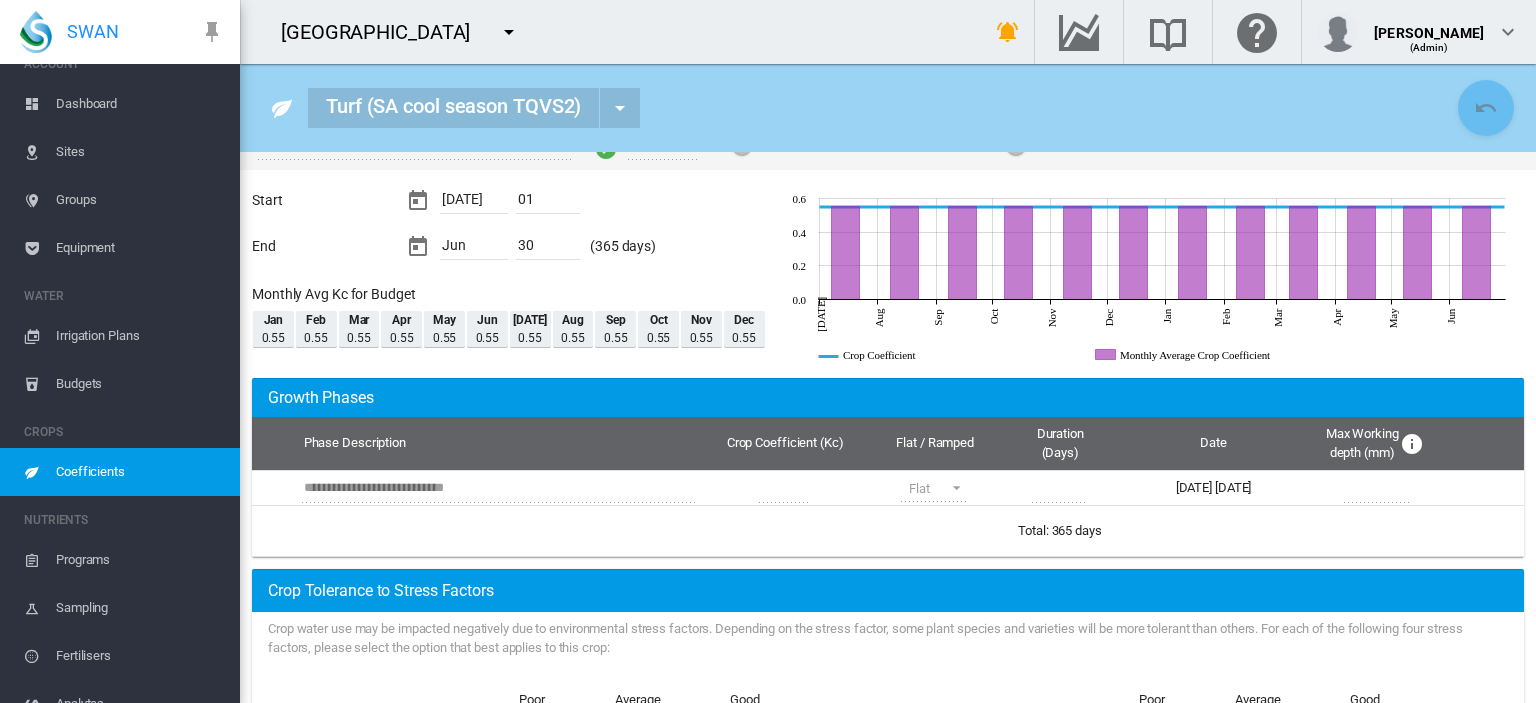 scroll, scrollTop: 0, scrollLeft: 0, axis: both 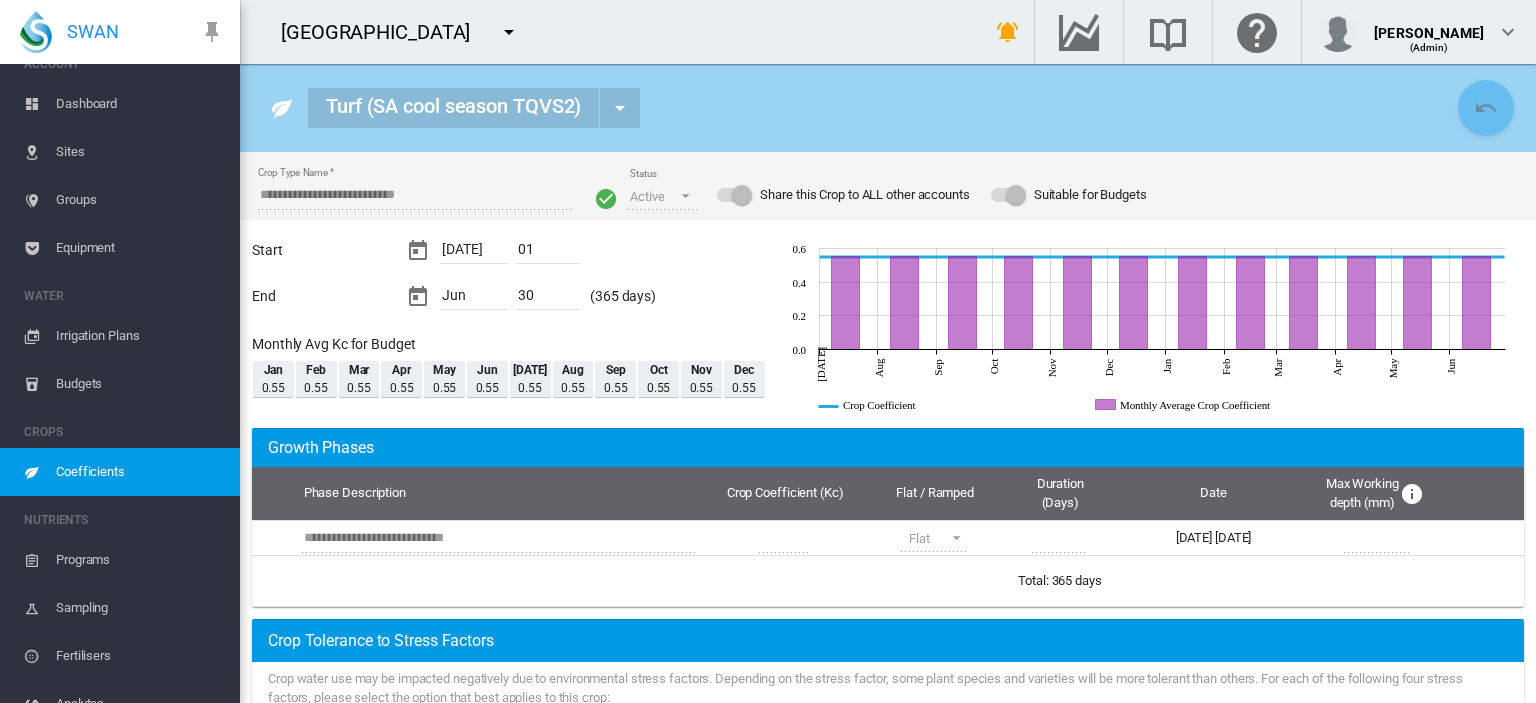 click at bounding box center (742, 195) 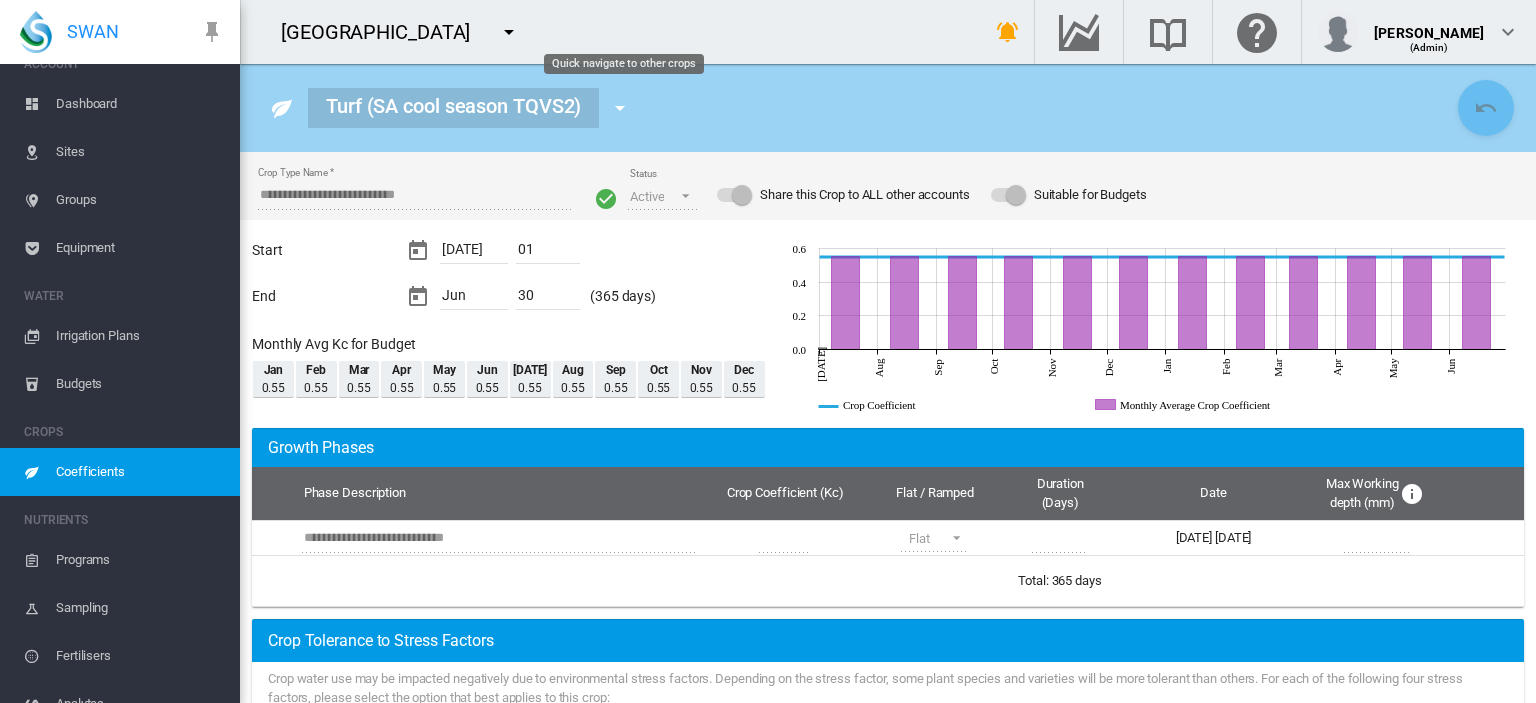 click at bounding box center [620, 108] 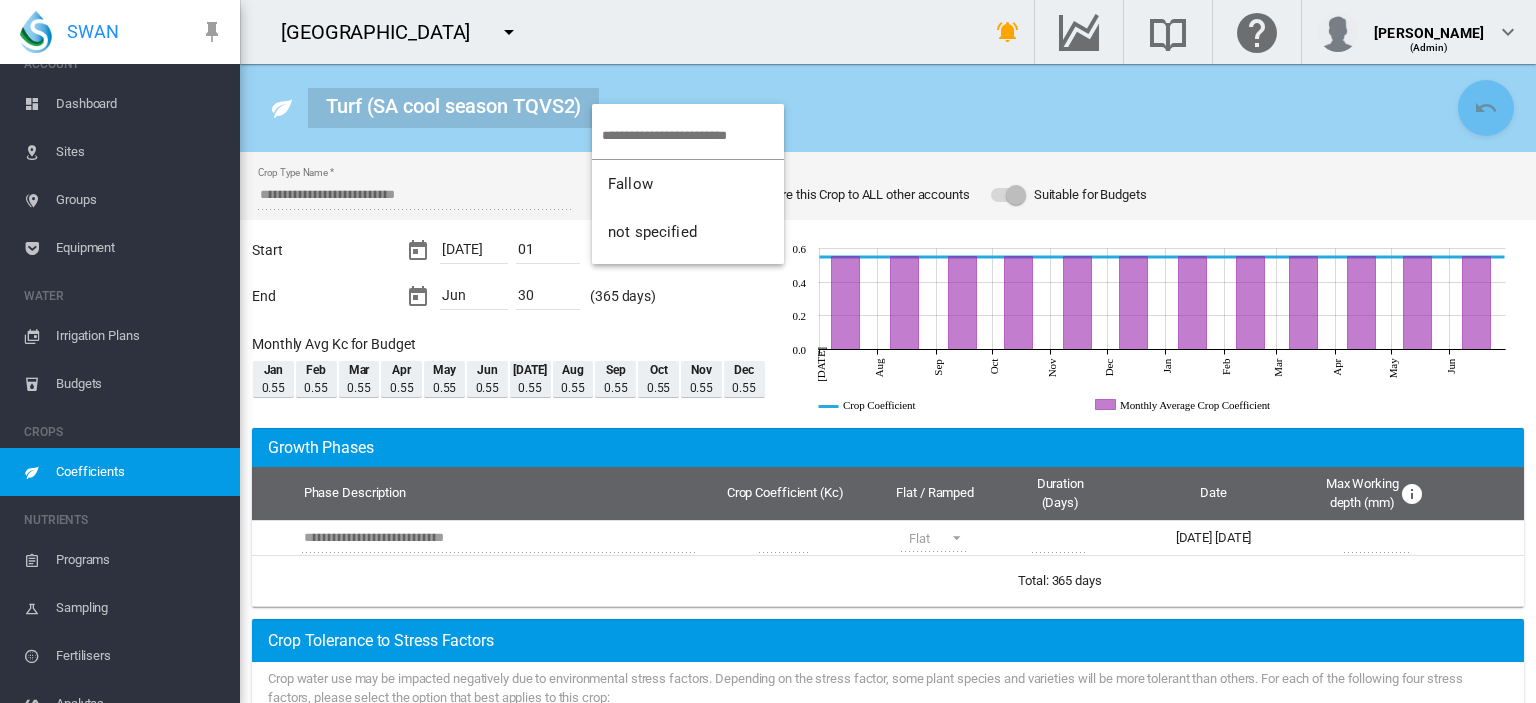 click on "Fallow
not specified" at bounding box center (688, 184) 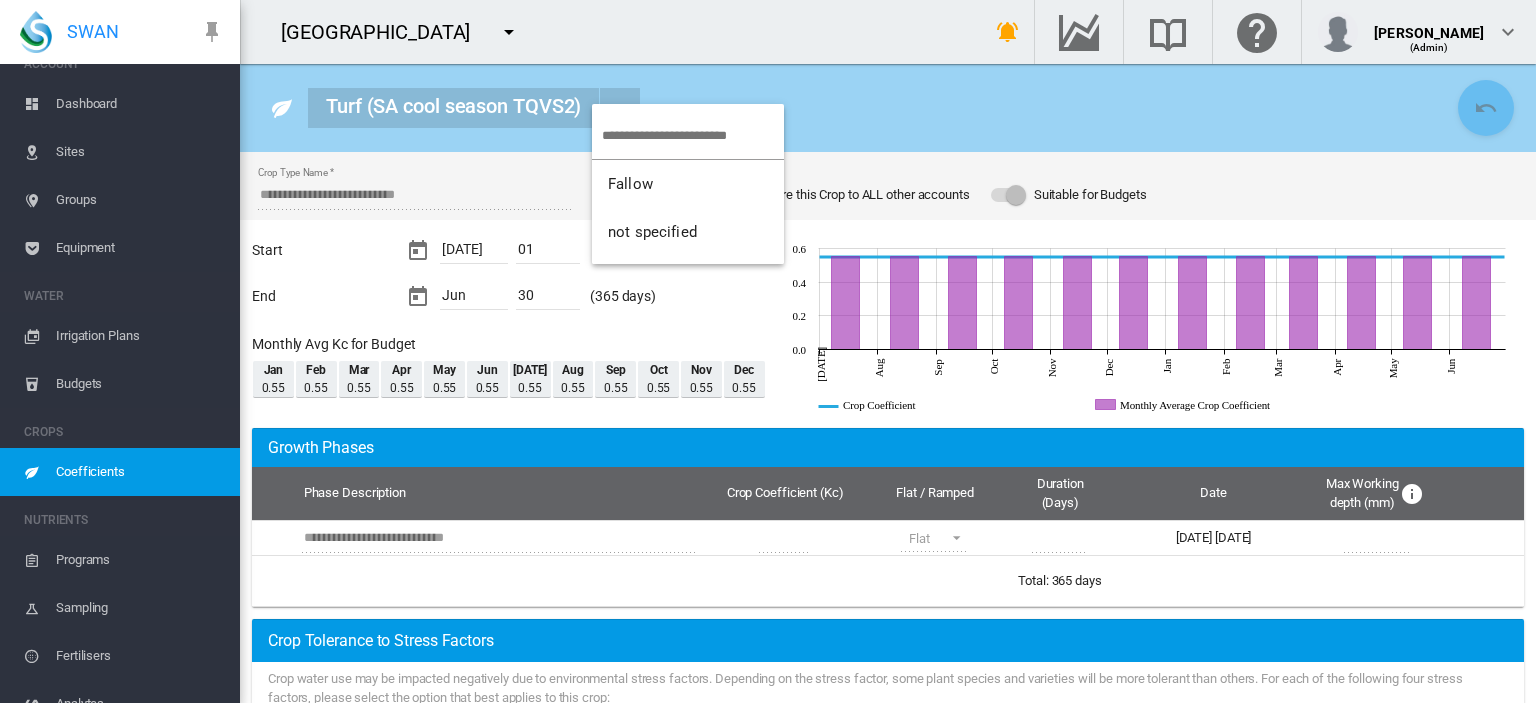 click at bounding box center (768, 351) 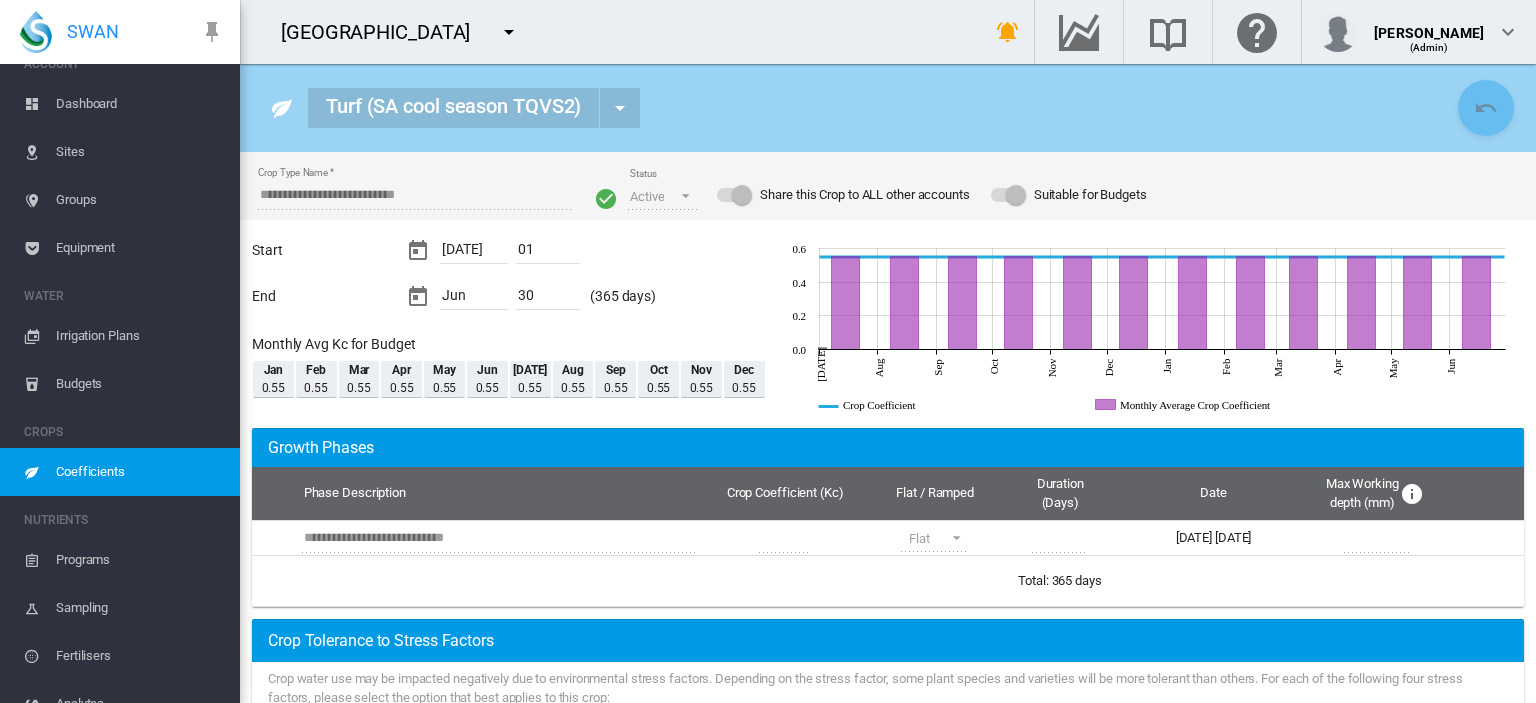 click at bounding box center [606, 198] 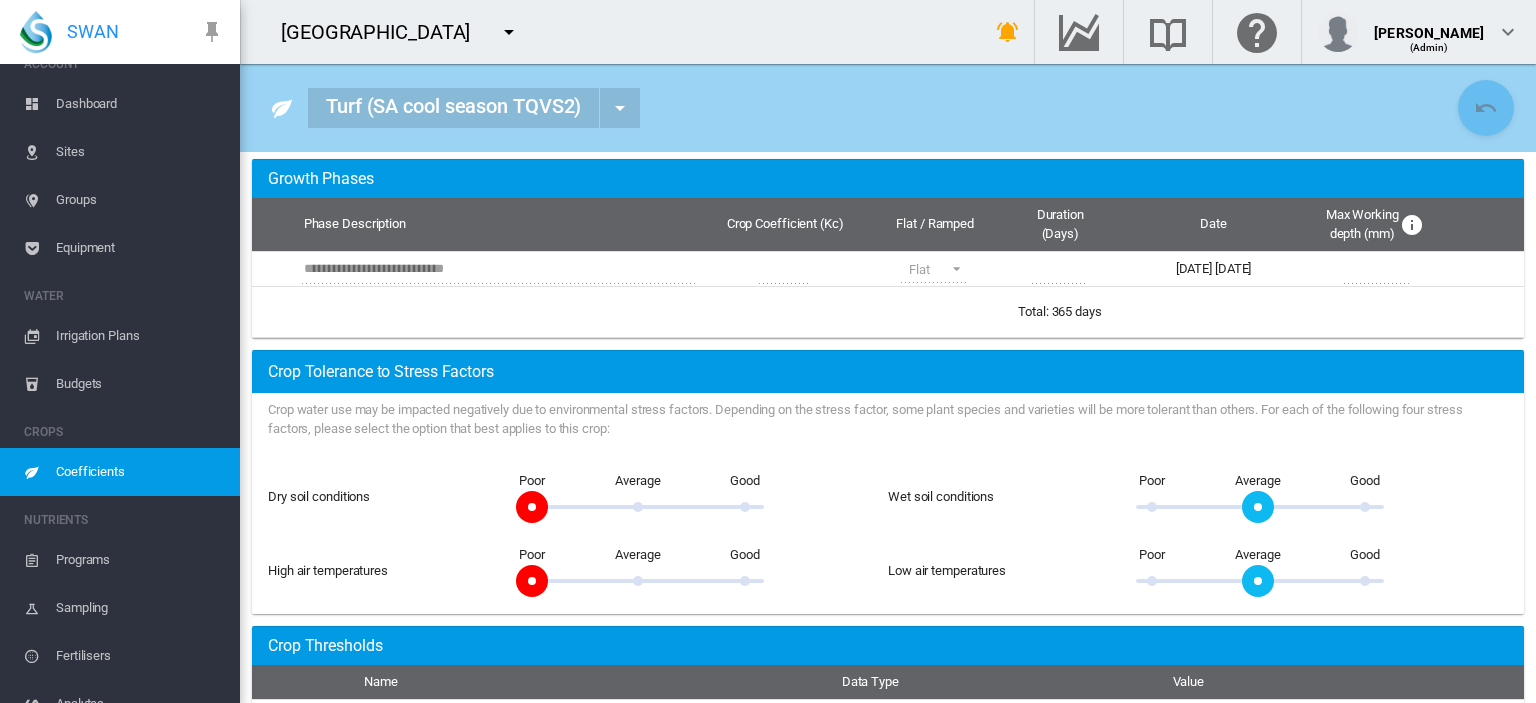 scroll, scrollTop: 0, scrollLeft: 0, axis: both 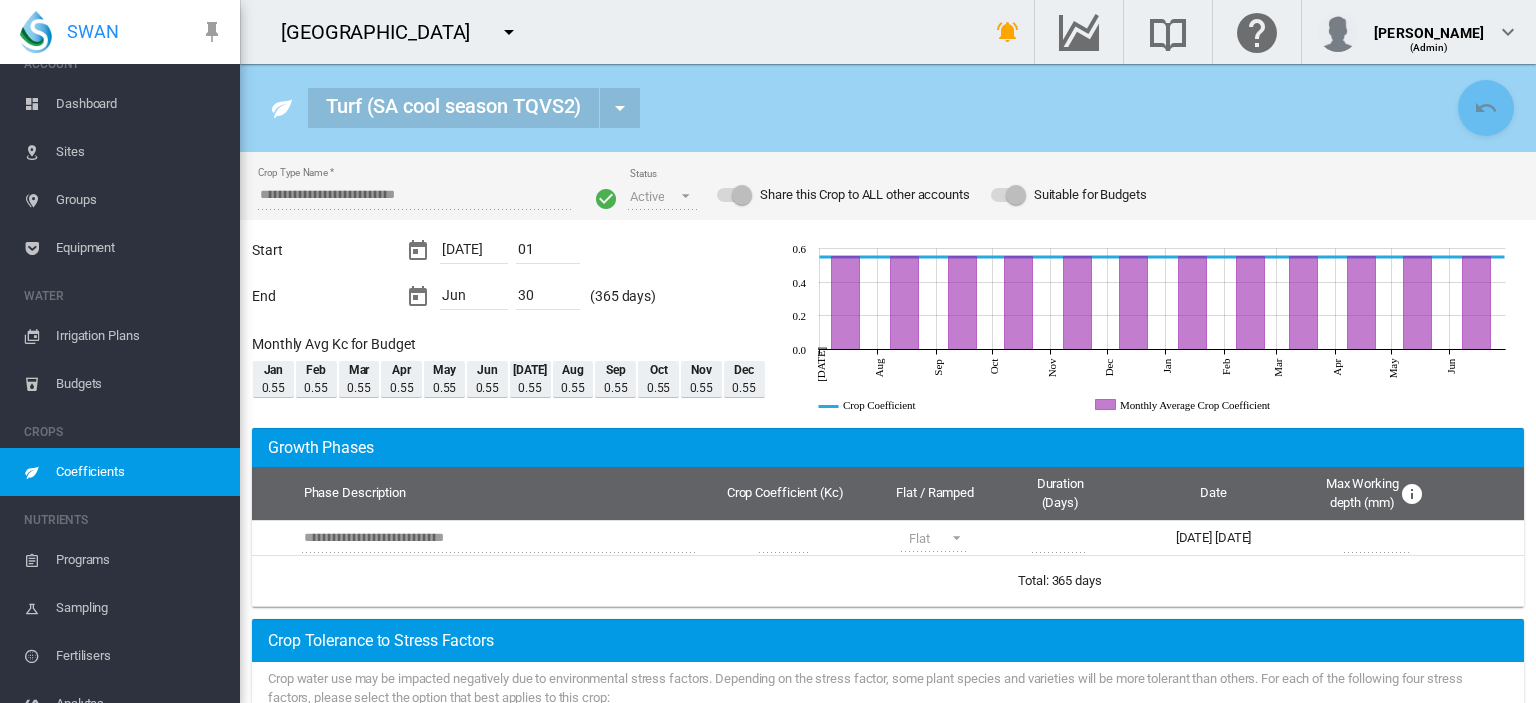 click on "Budgets" at bounding box center [140, 384] 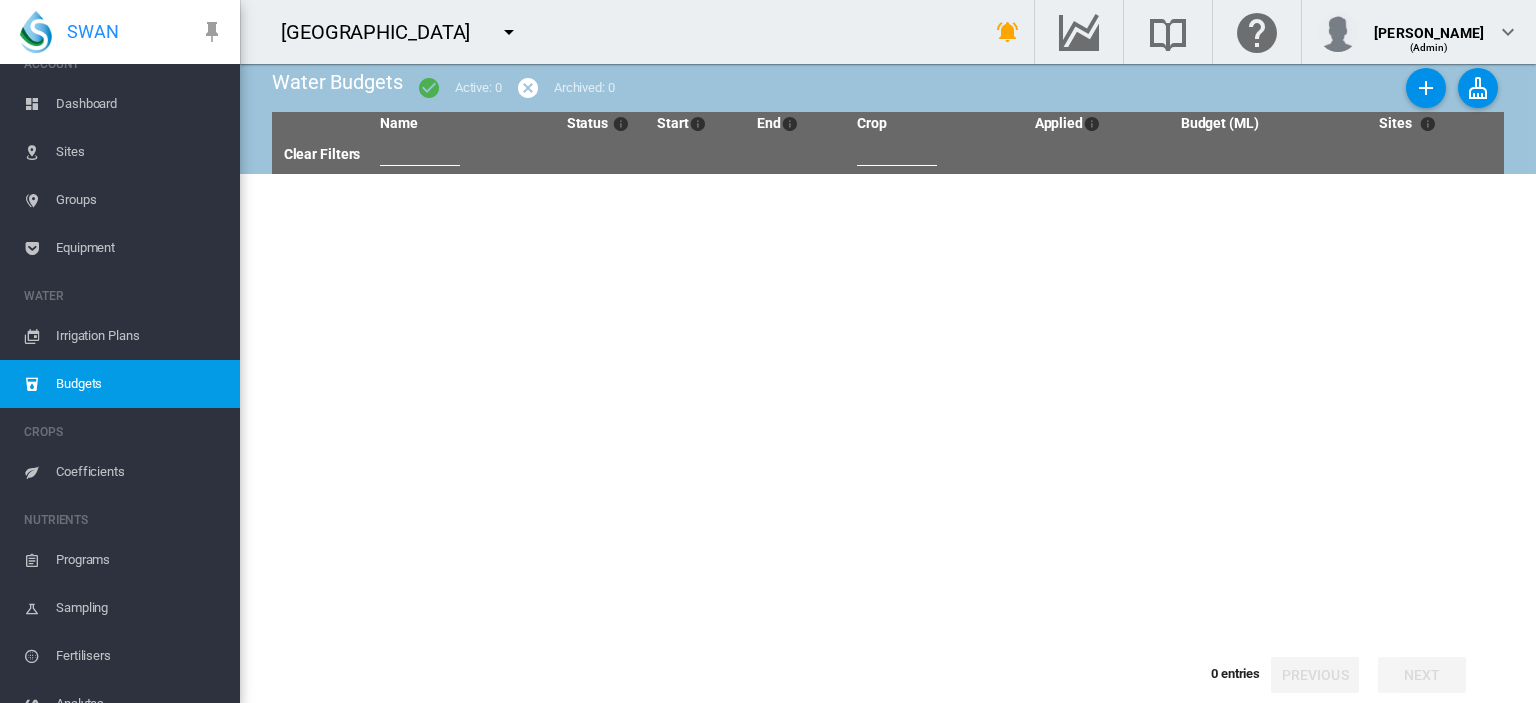 click on "Irrigation Plans" at bounding box center [140, 336] 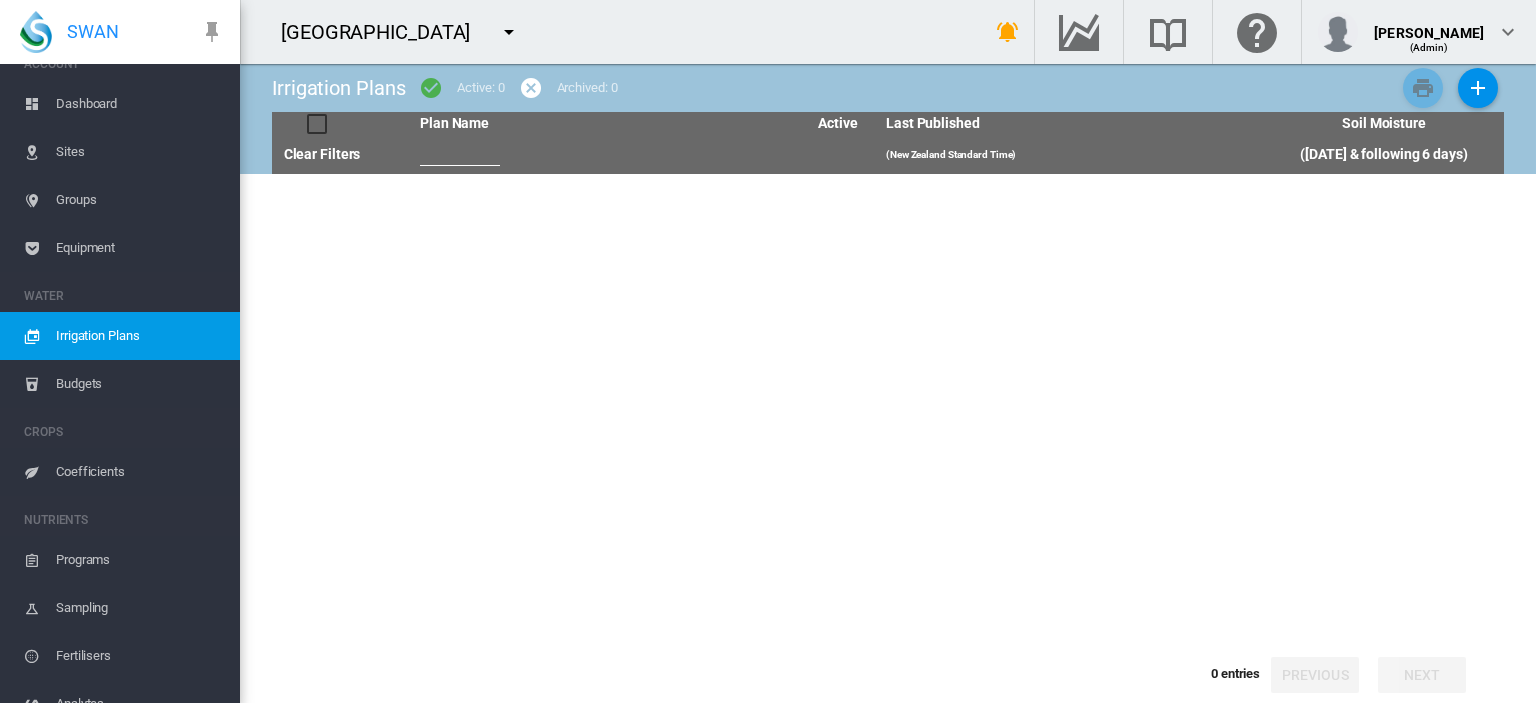 click on "Sites" at bounding box center (140, 152) 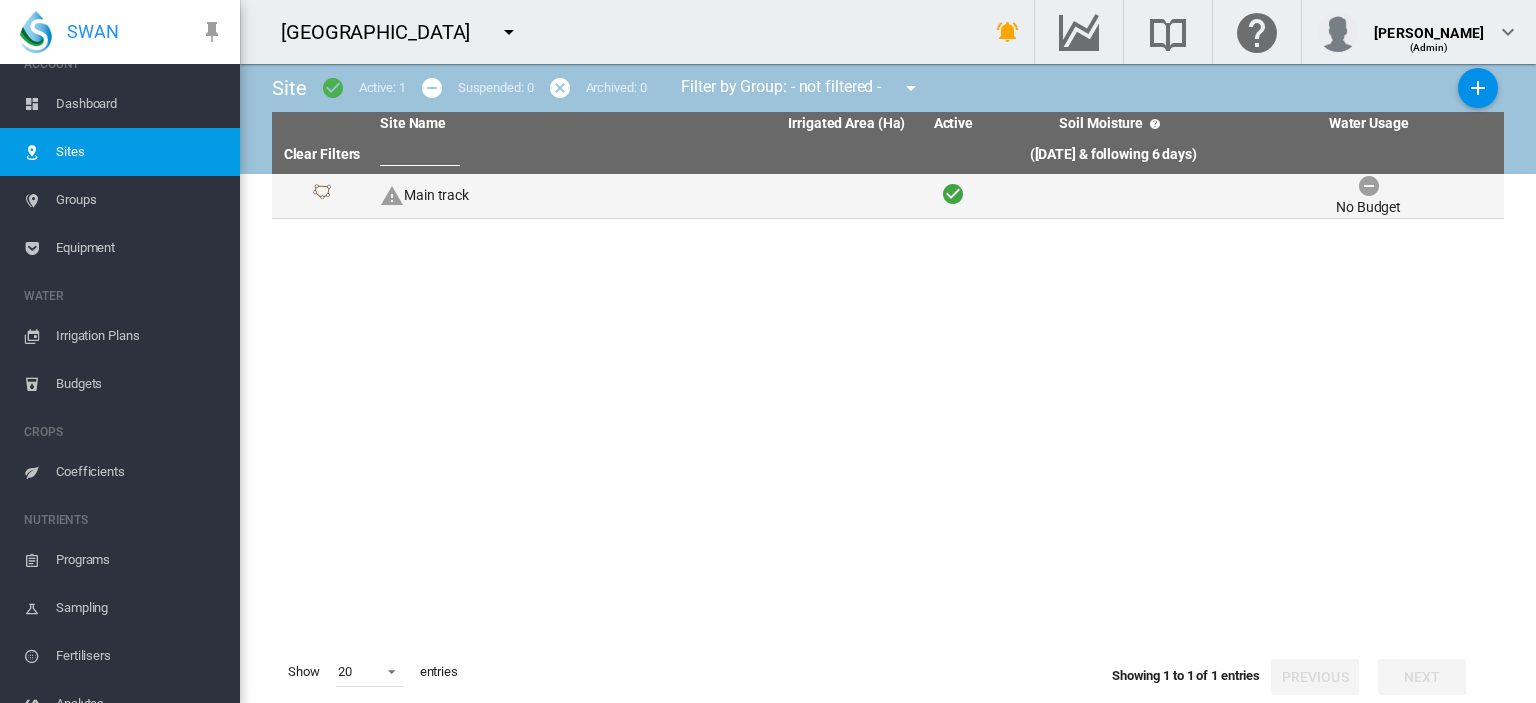 click on "Main track" at bounding box center (507, 196) 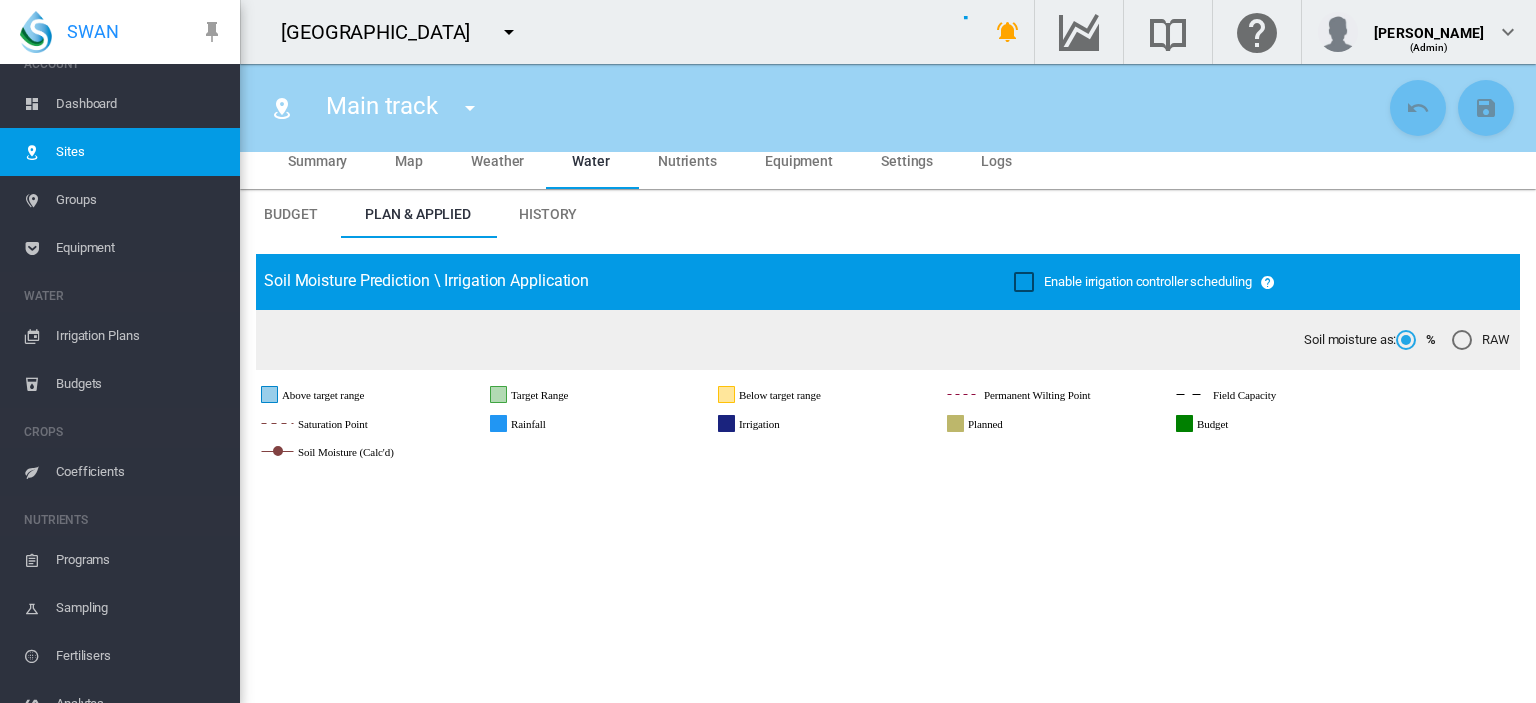scroll, scrollTop: 0, scrollLeft: 0, axis: both 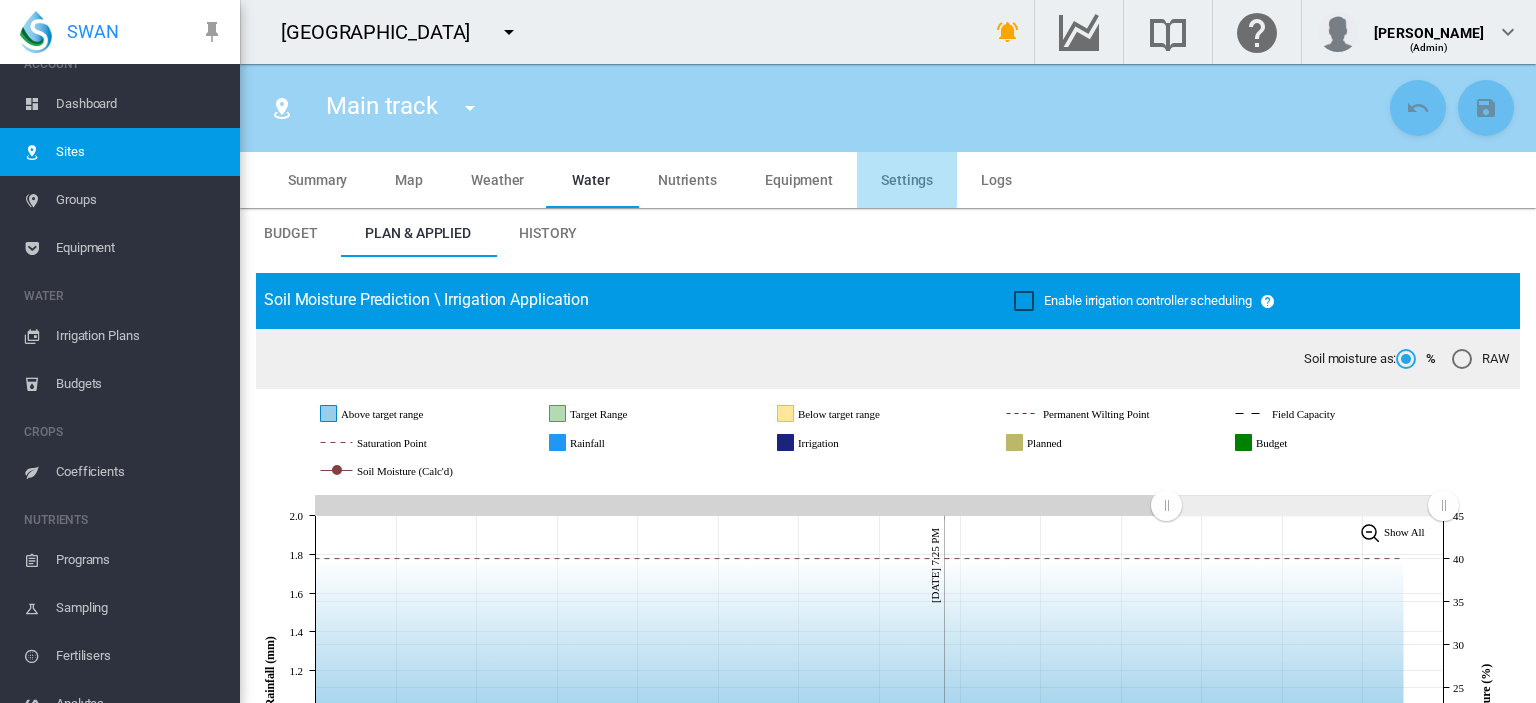 click on "Settings" at bounding box center [907, 180] 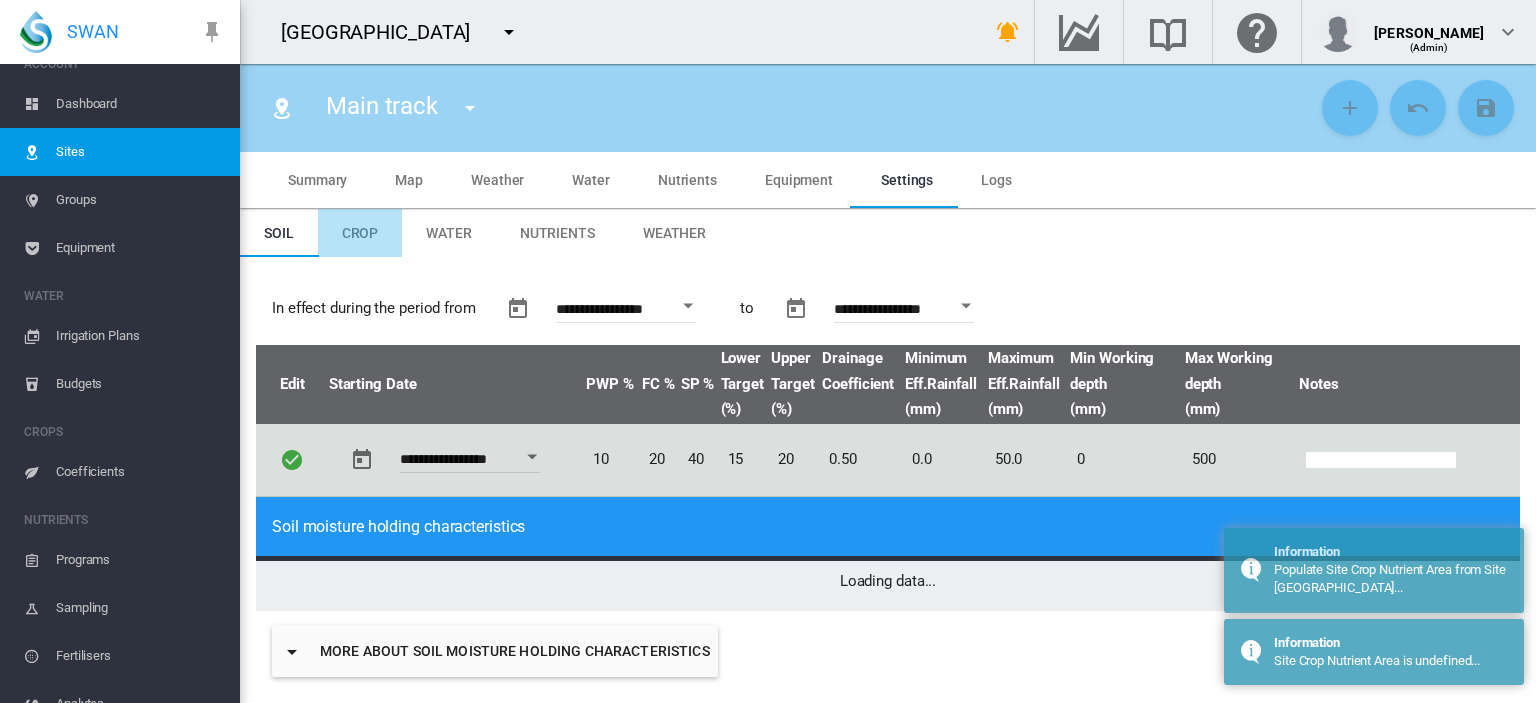 click on "Crop" at bounding box center (360, 233) 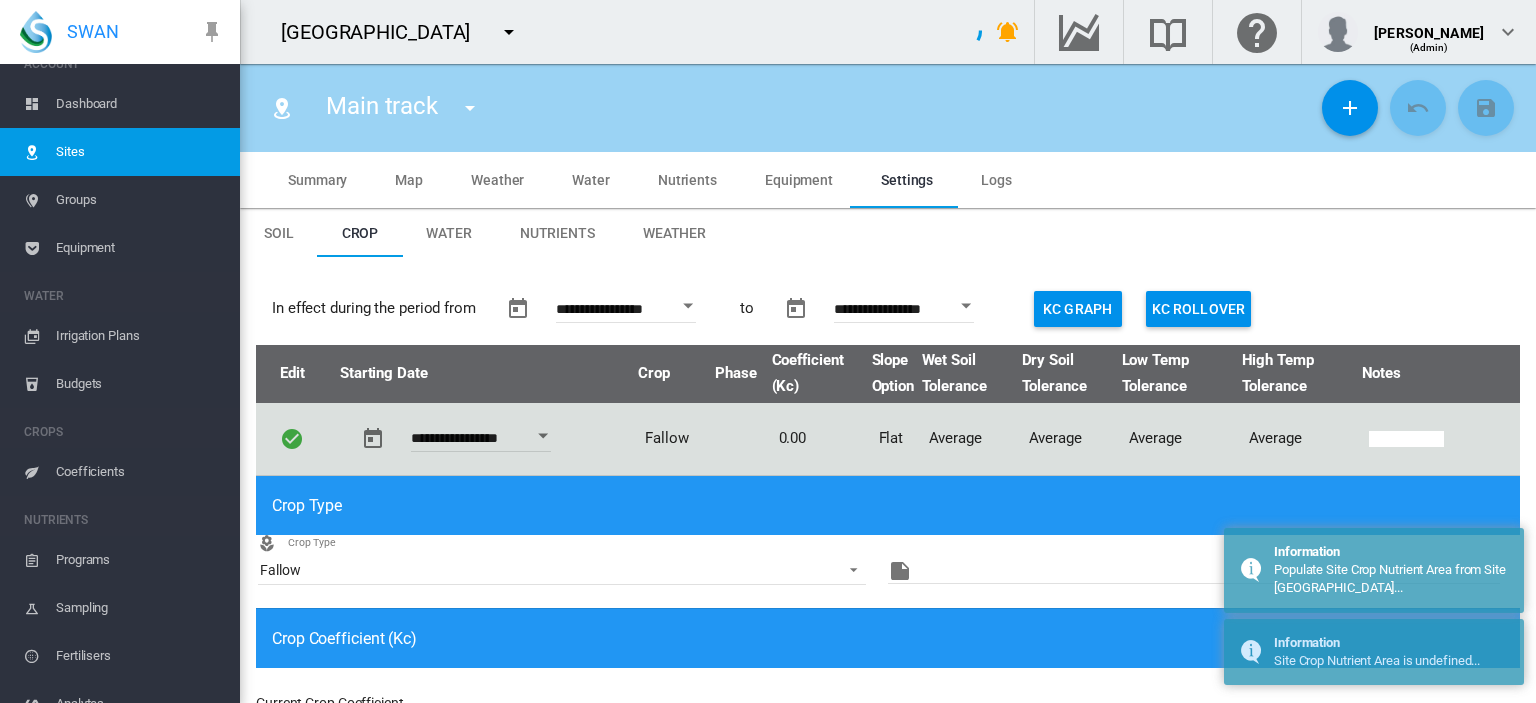 type on "*" 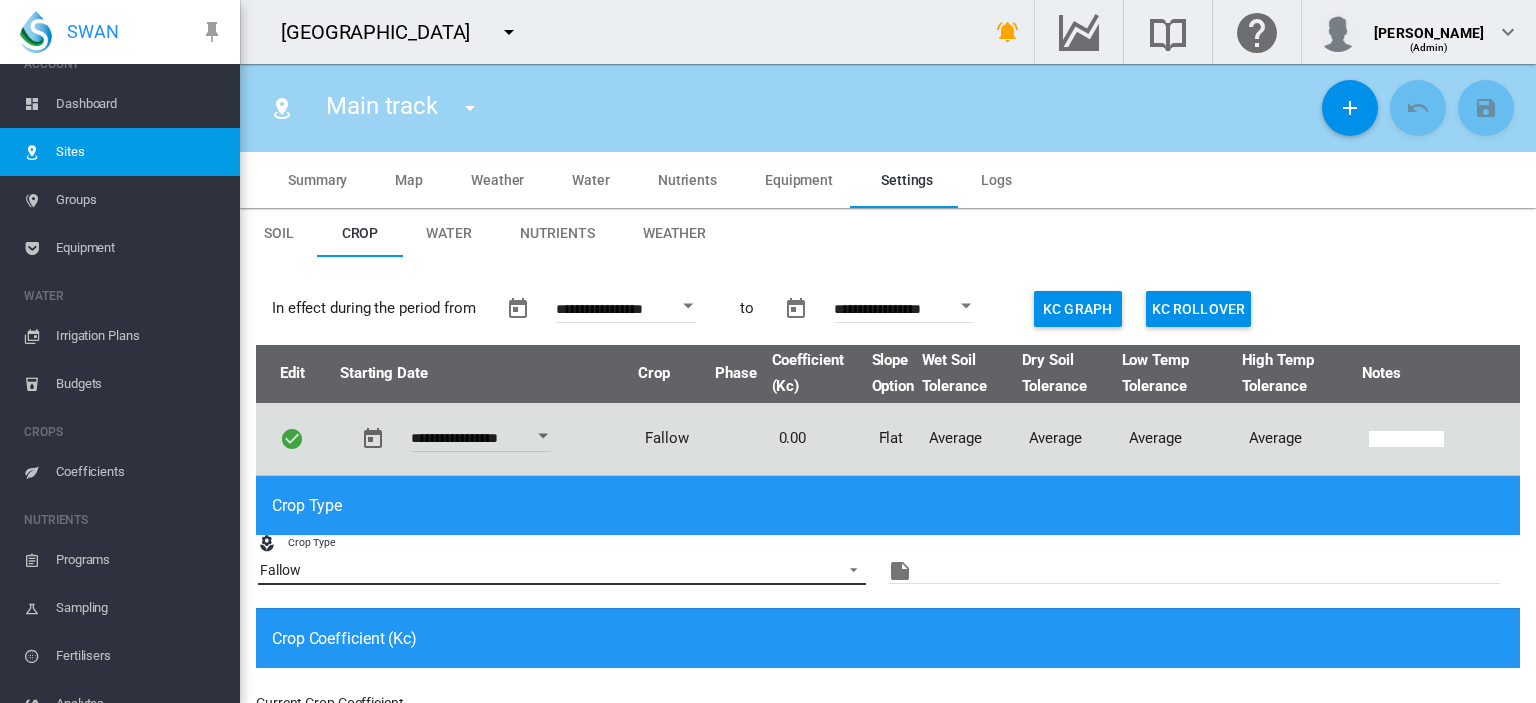 click at bounding box center [848, 568] 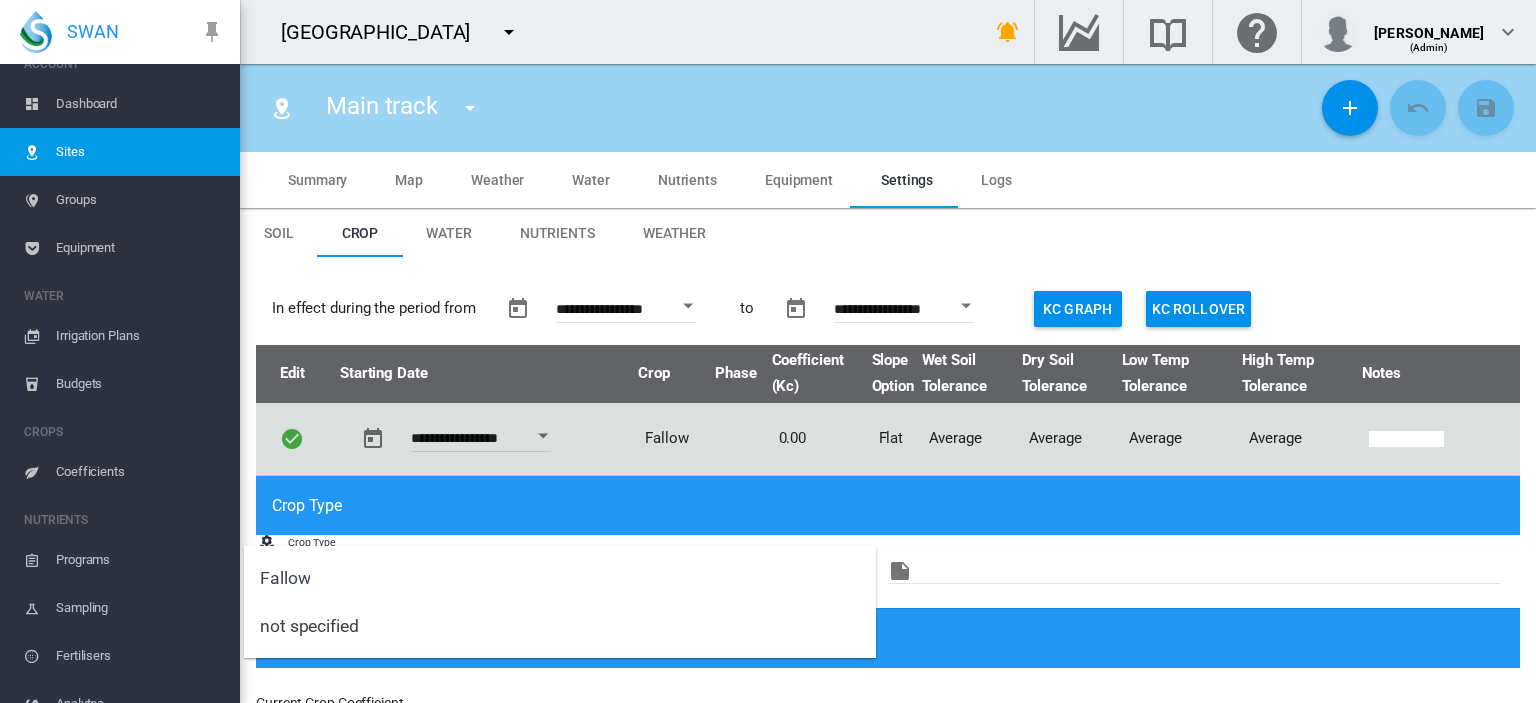 click at bounding box center (768, 351) 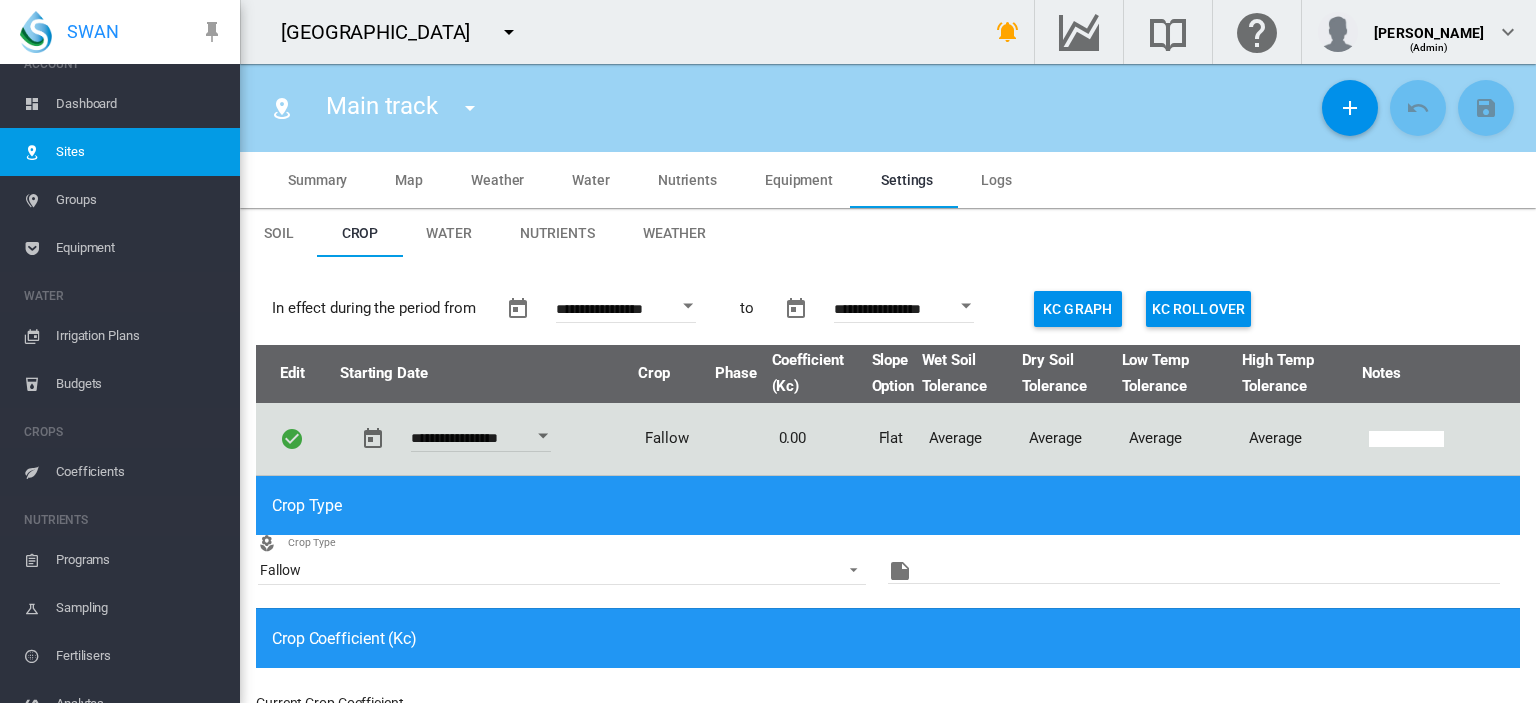 click on "Coefficients" at bounding box center (140, 472) 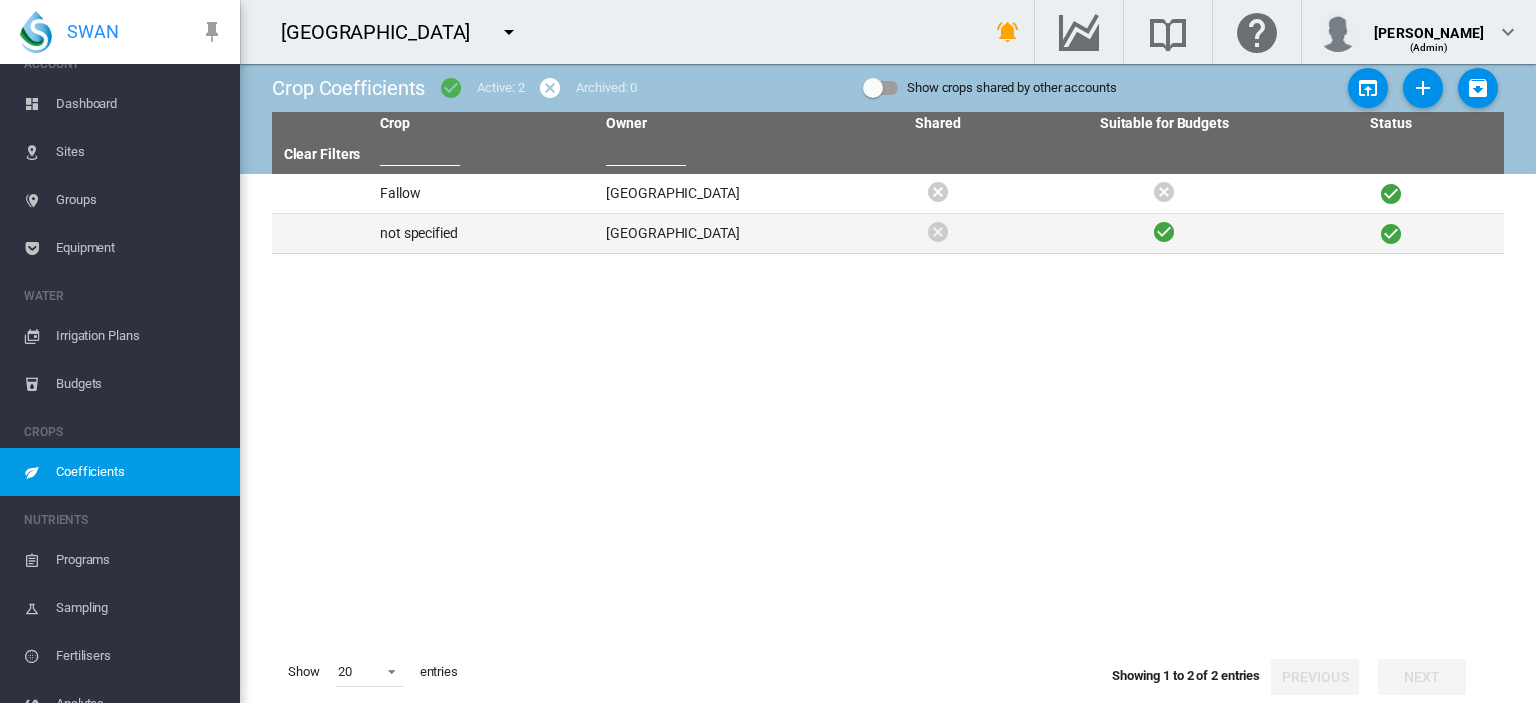 click on "[GEOGRAPHIC_DATA]" at bounding box center (711, 233) 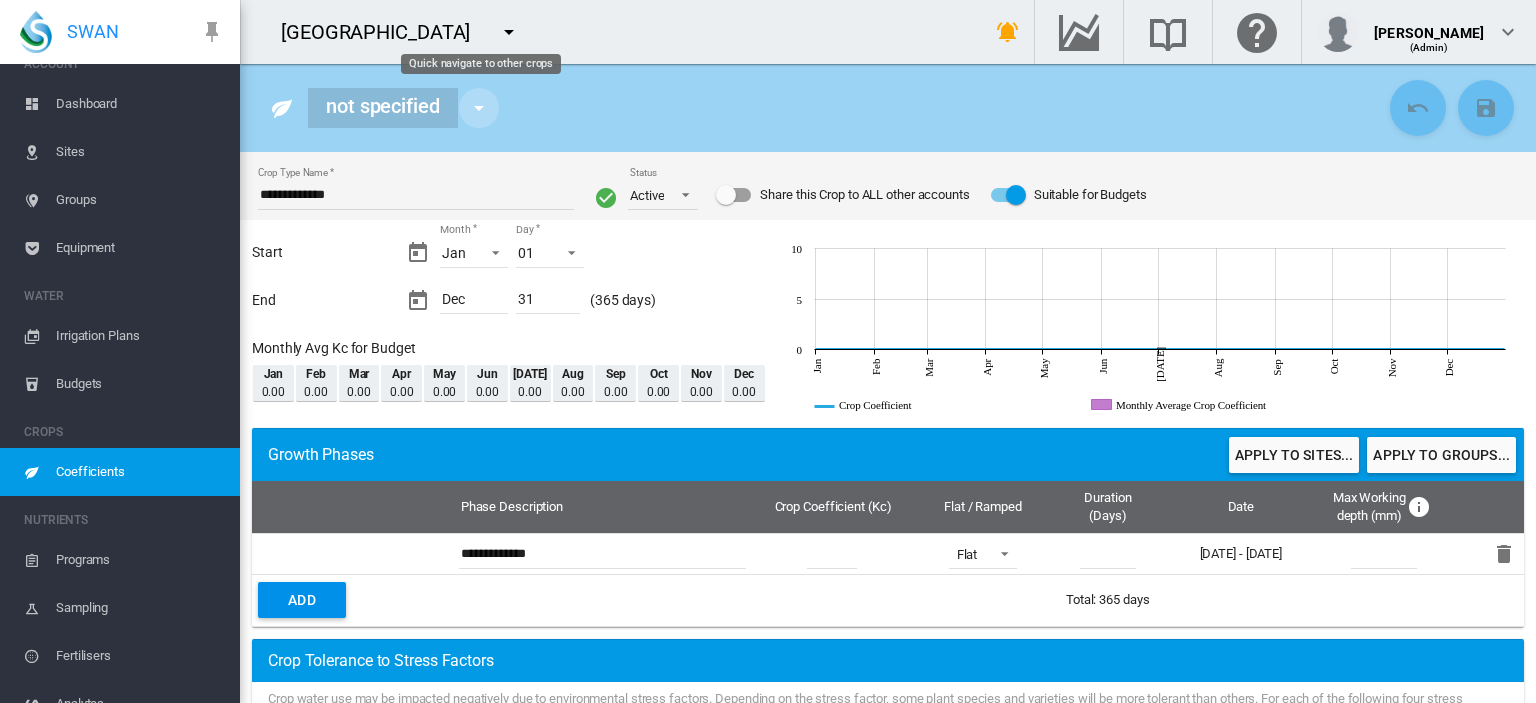 click at bounding box center [479, 108] 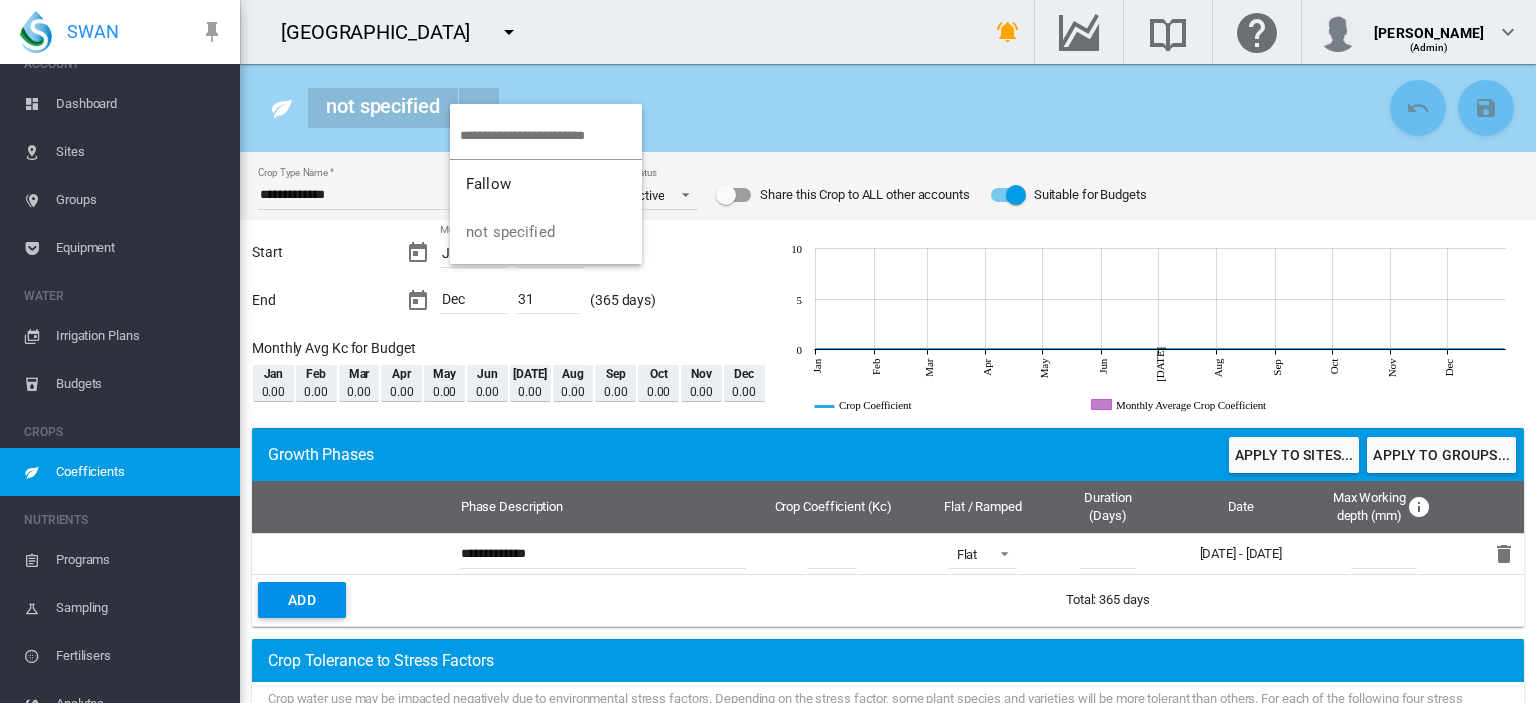 click at bounding box center (551, 135) 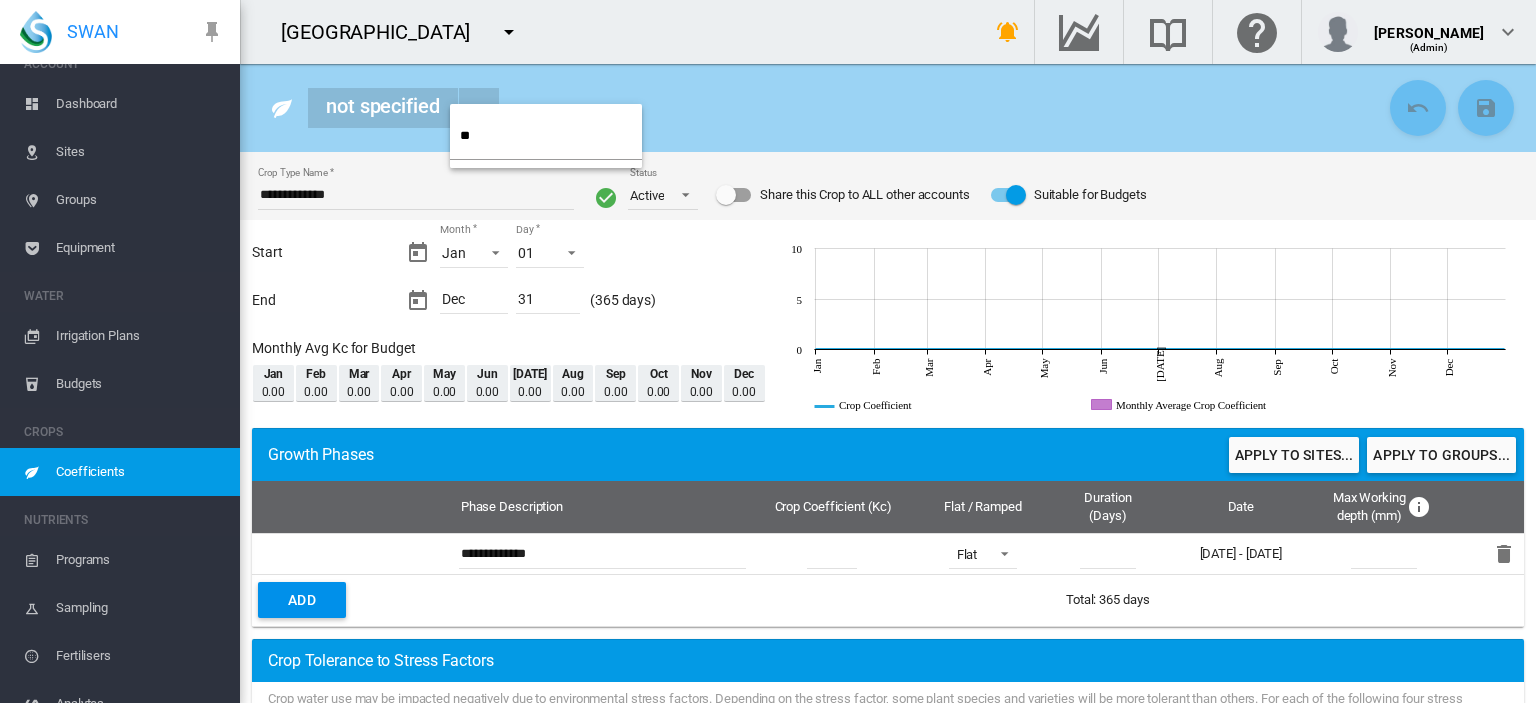 type on "*" 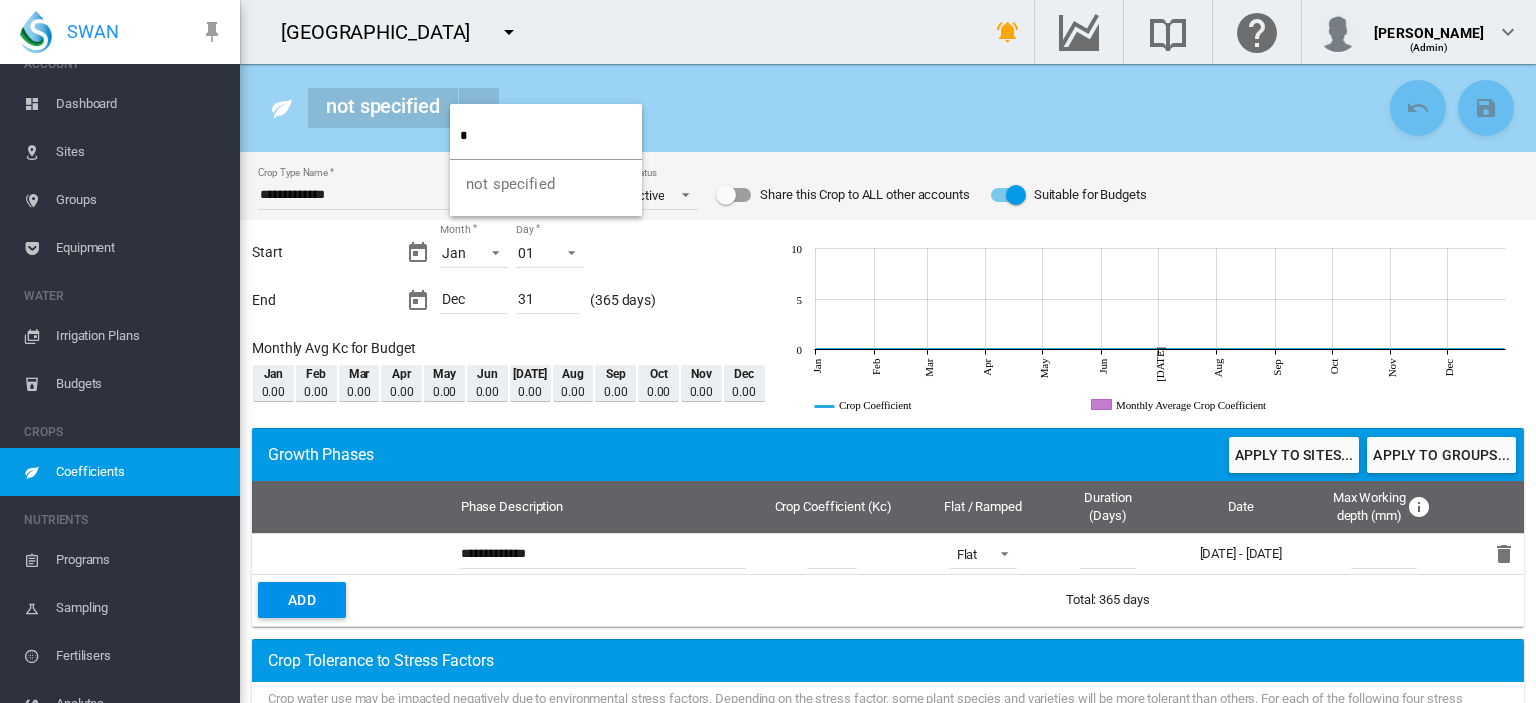 type 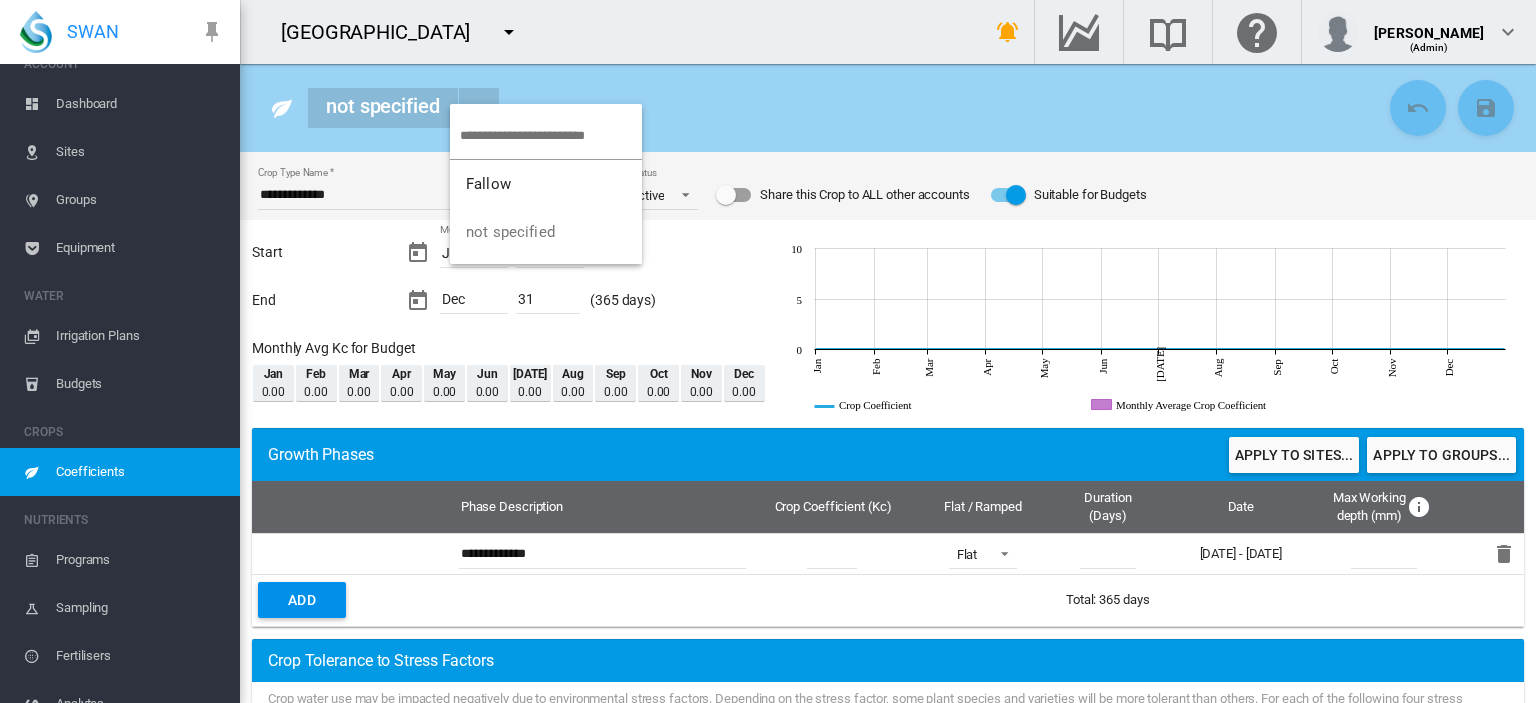 click at bounding box center (768, 351) 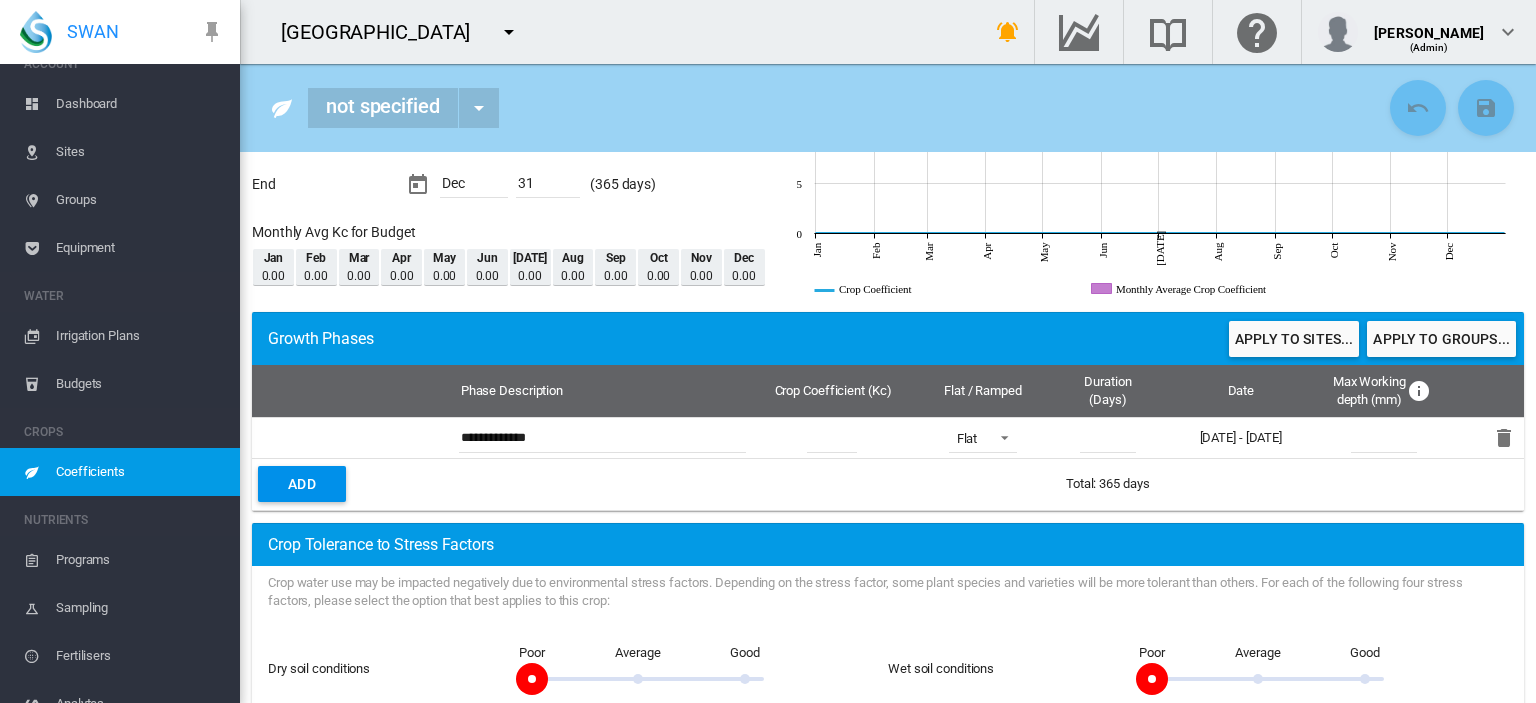 scroll, scrollTop: 0, scrollLeft: 0, axis: both 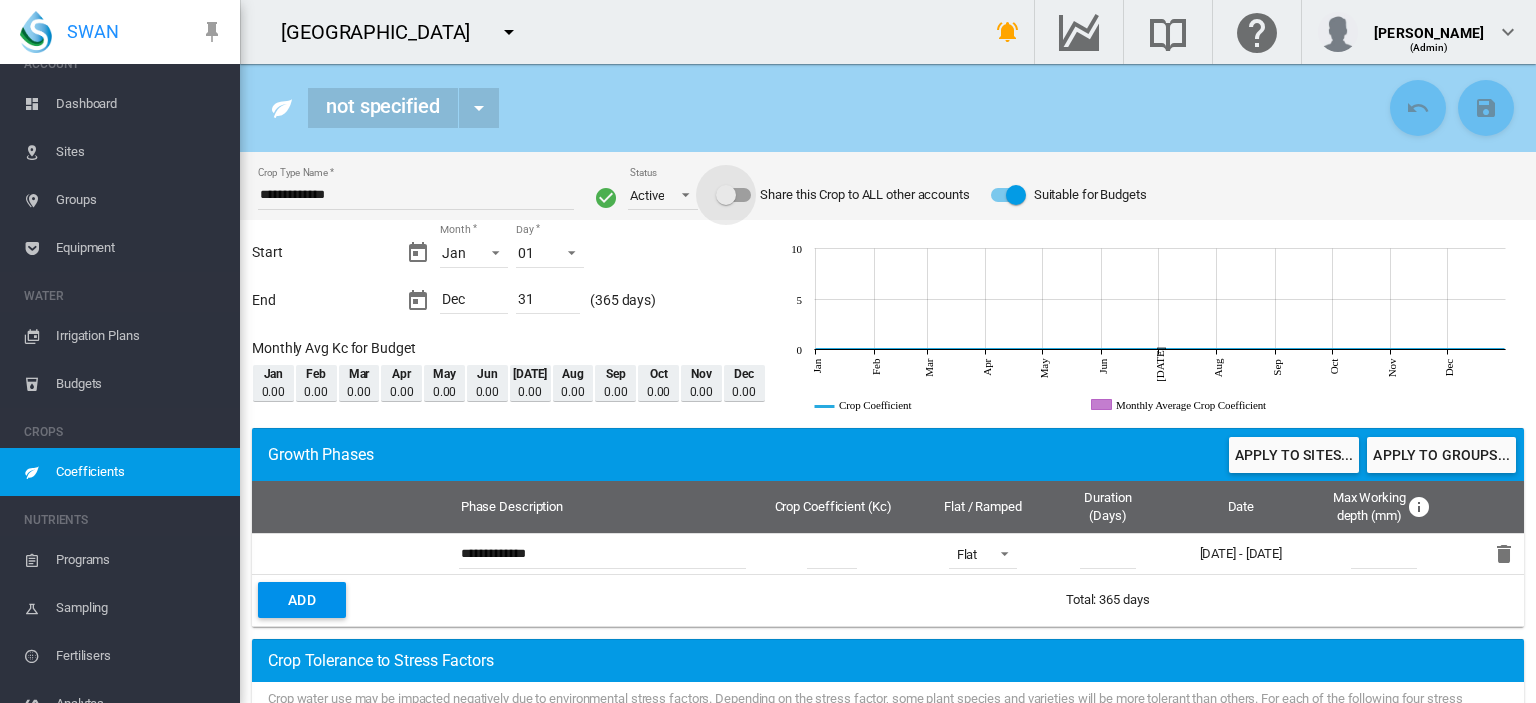 click at bounding box center [726, 195] 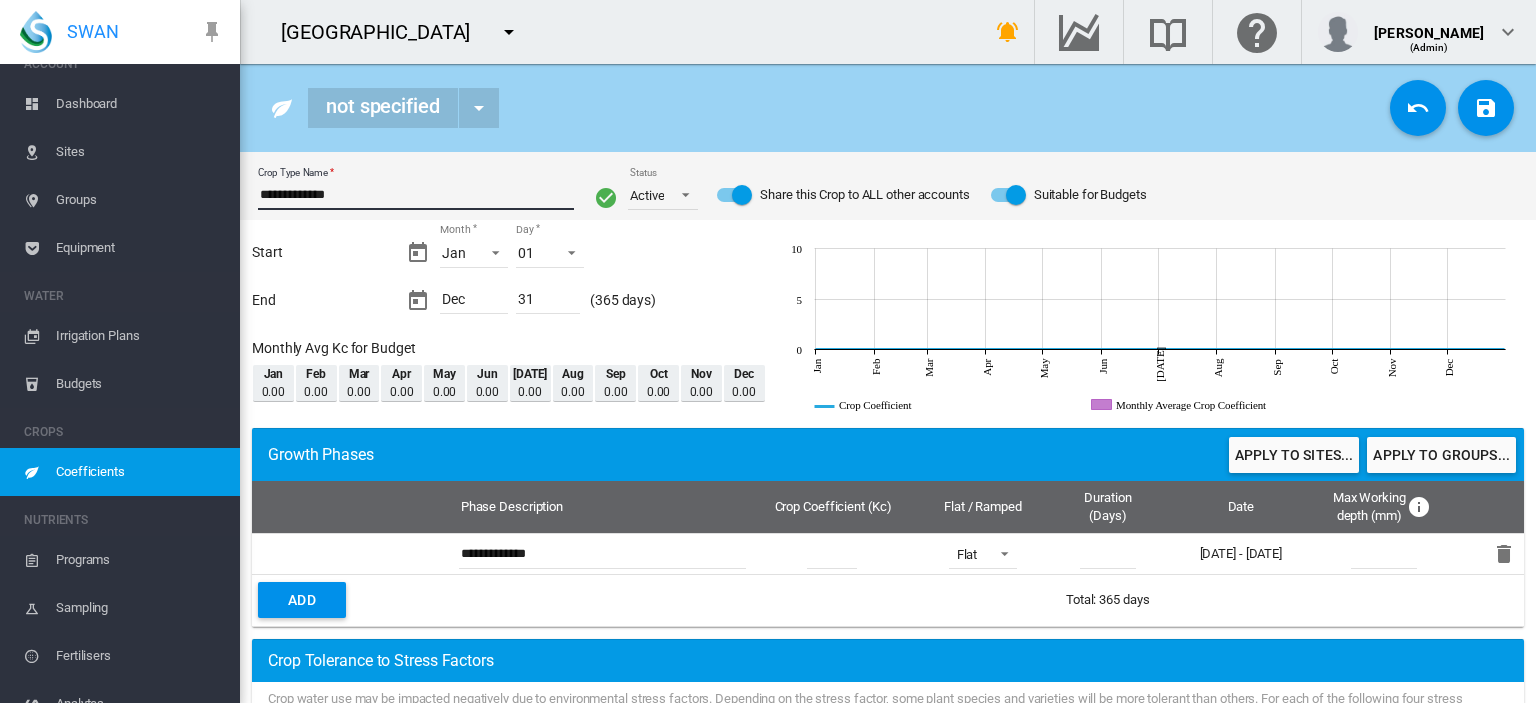 click on "**********" at bounding box center [416, 195] 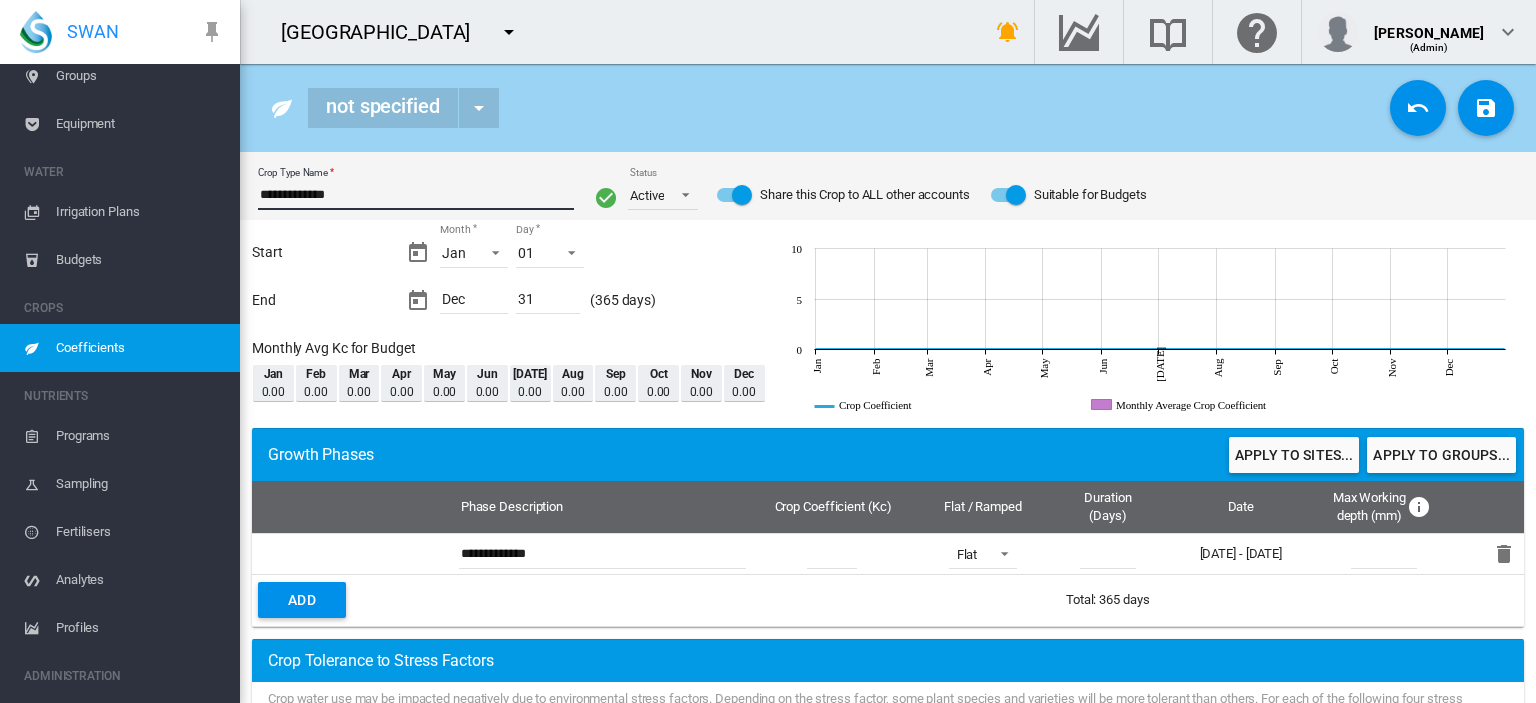 scroll, scrollTop: 232, scrollLeft: 0, axis: vertical 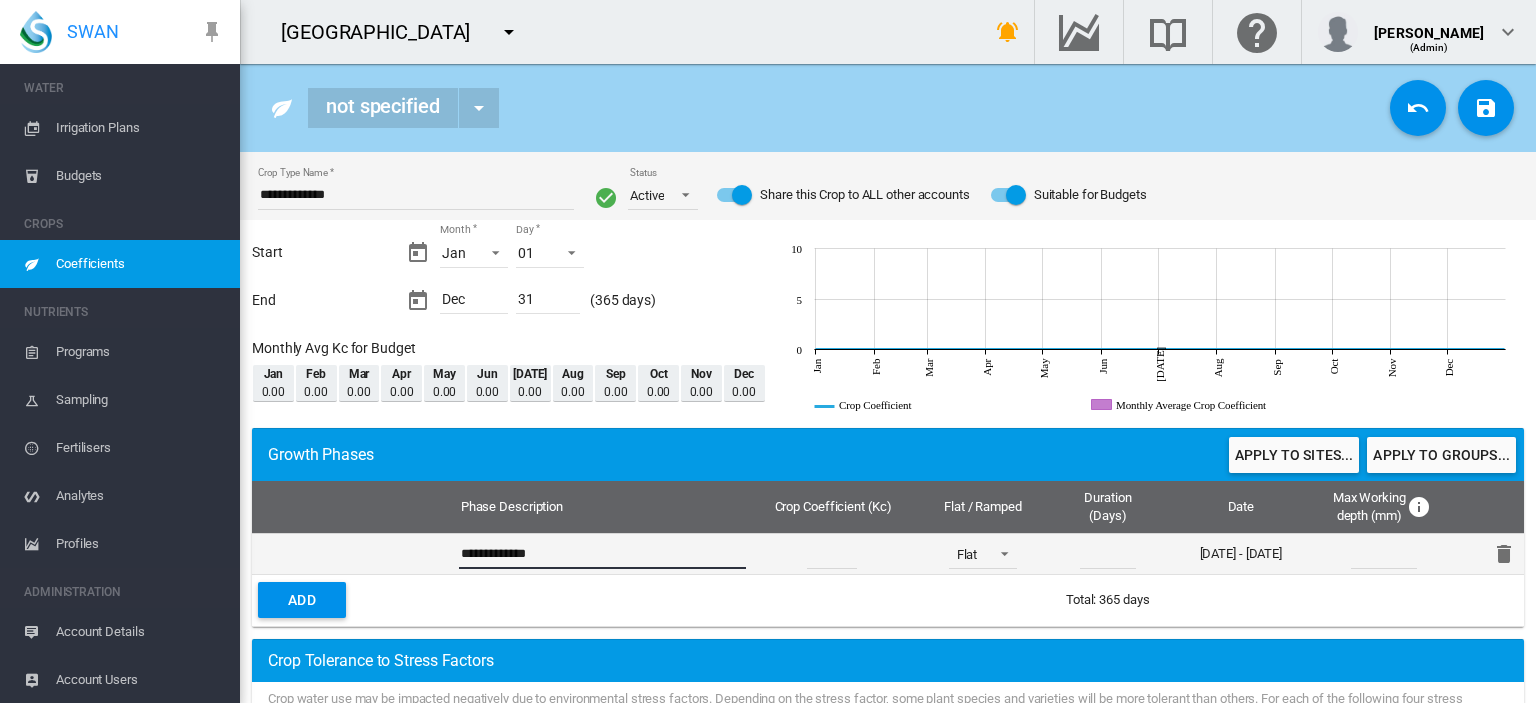 click on "**********" at bounding box center [602, 554] 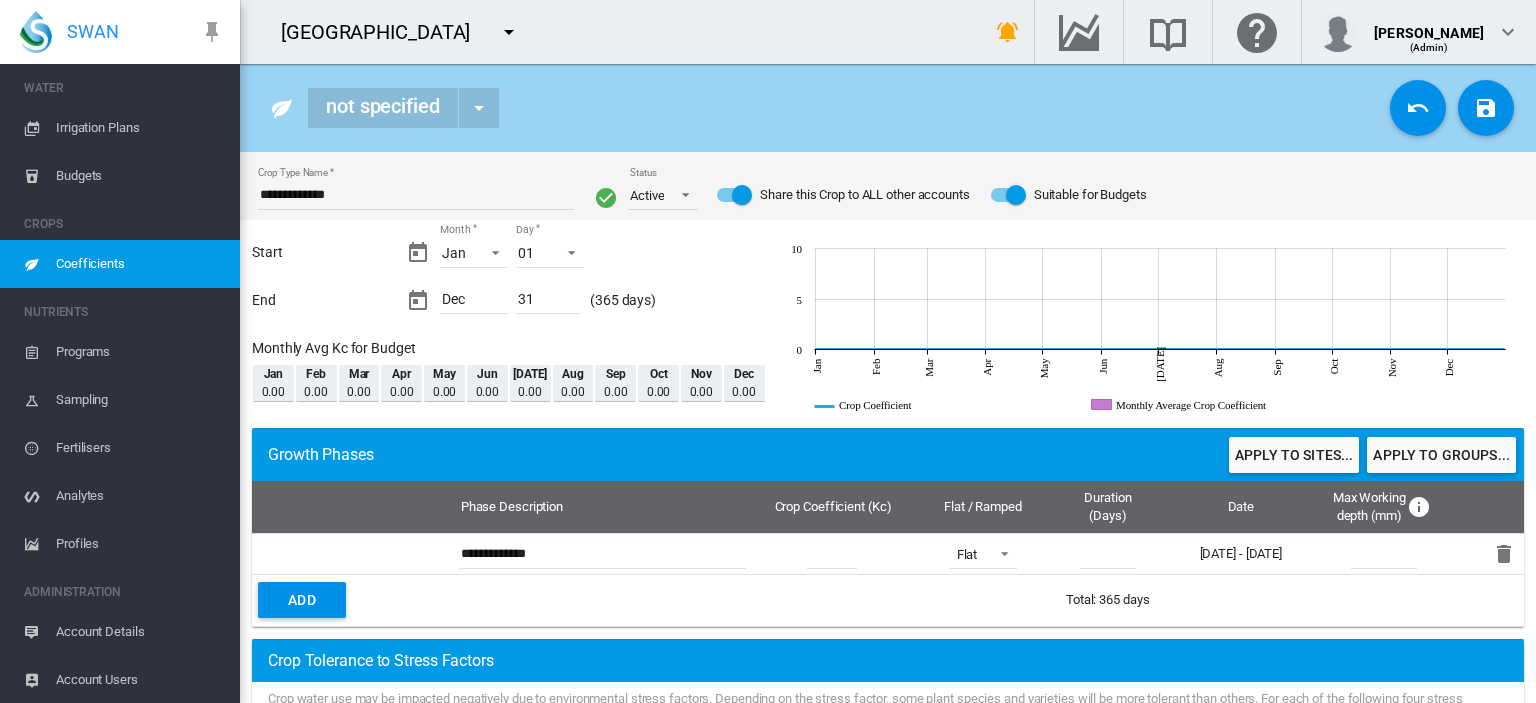 click on "Add" at bounding box center [302, 600] 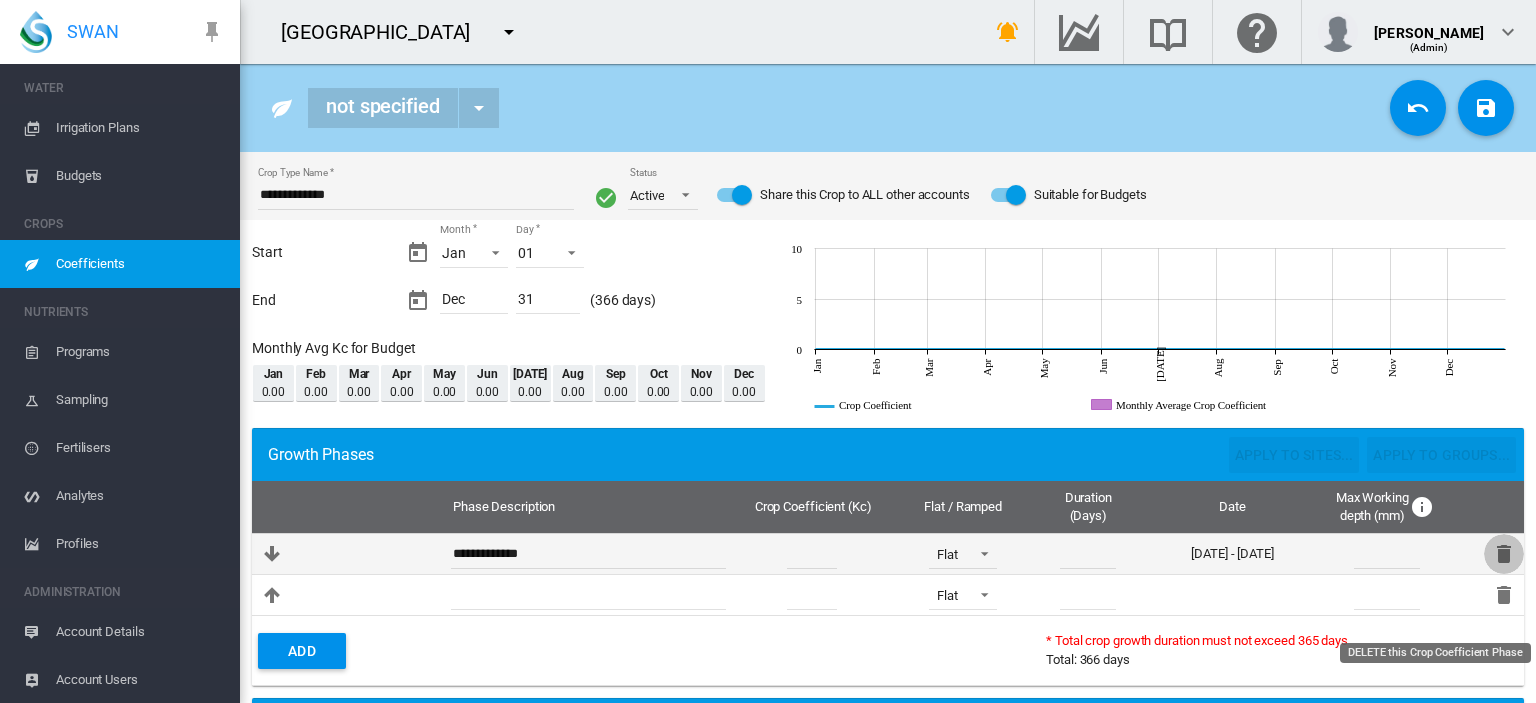 click at bounding box center [1504, 554] 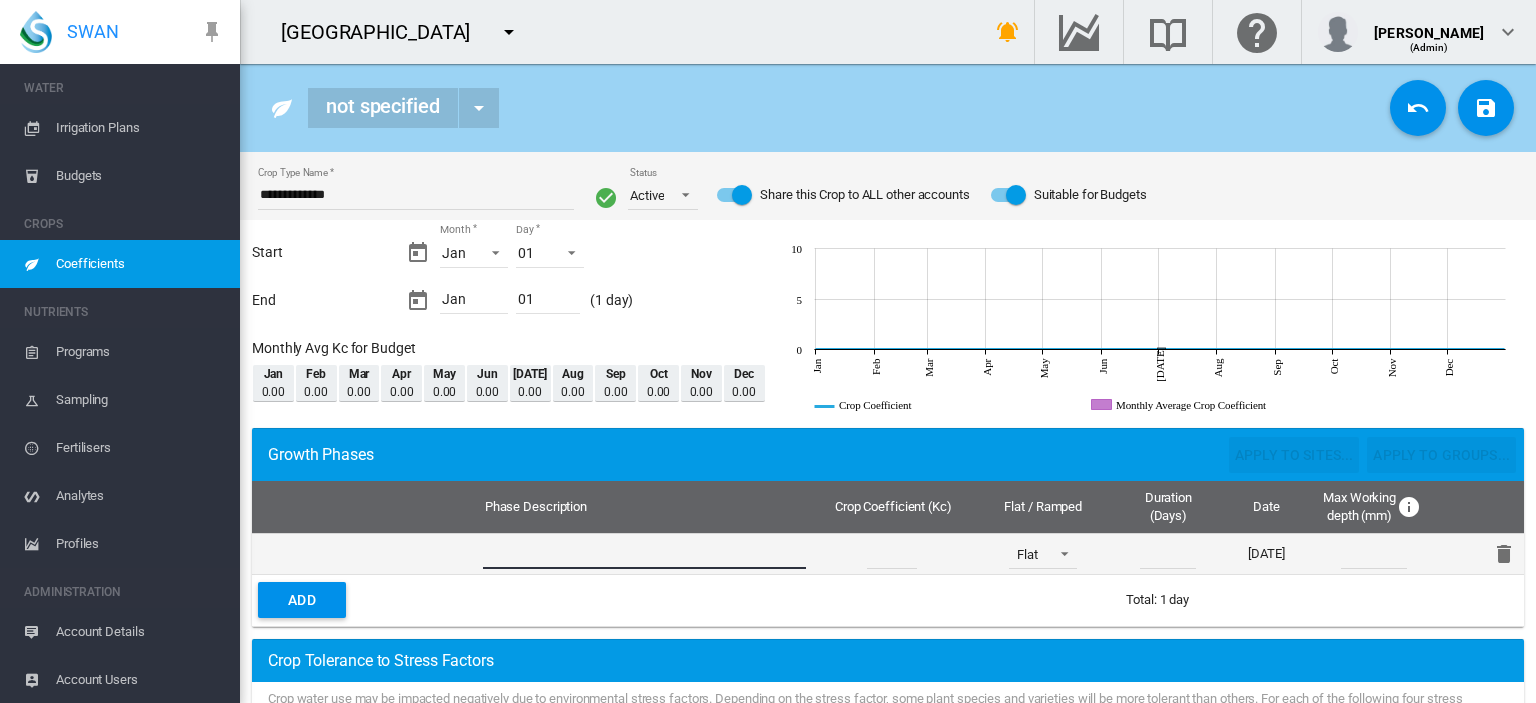 click at bounding box center (645, 554) 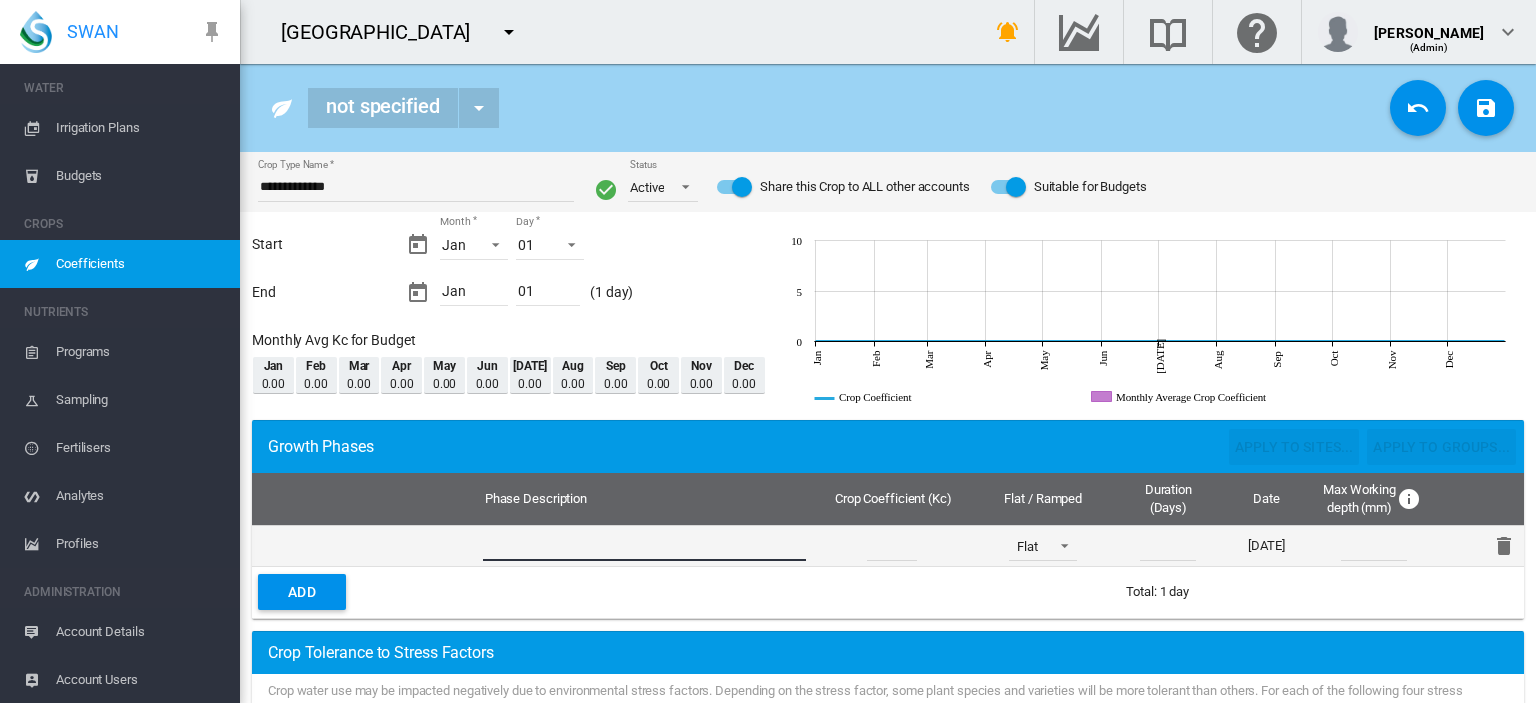scroll, scrollTop: 0, scrollLeft: 0, axis: both 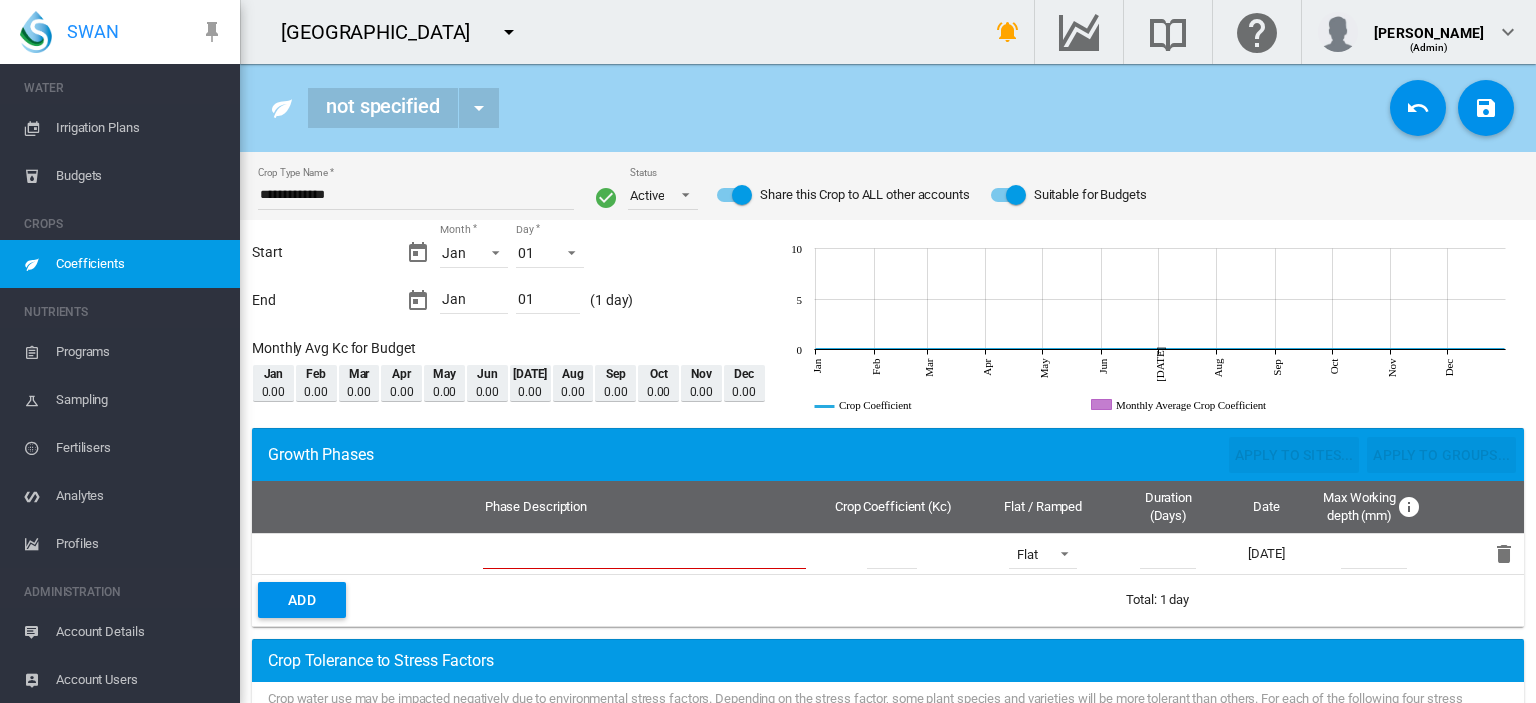 click on "not specified" at bounding box center (383, 108) 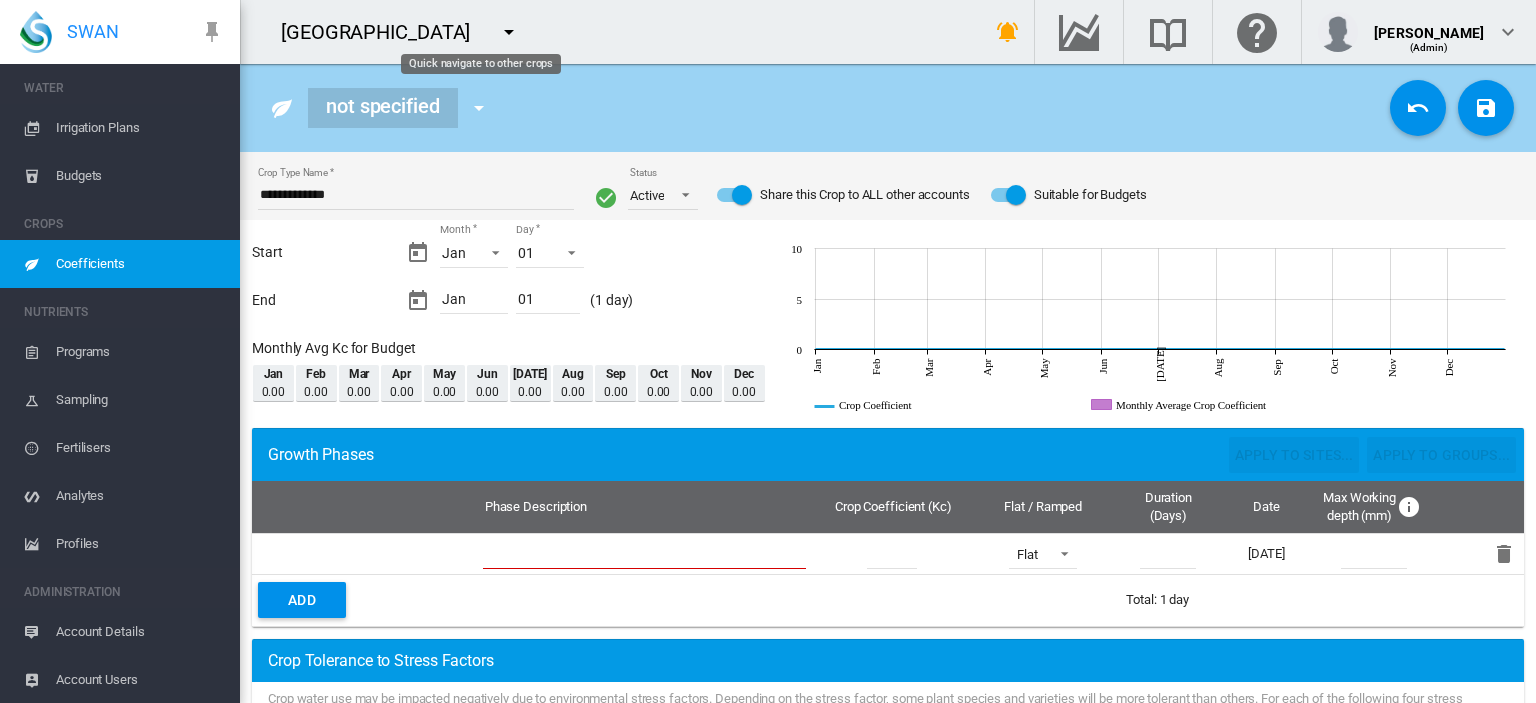click at bounding box center (479, 108) 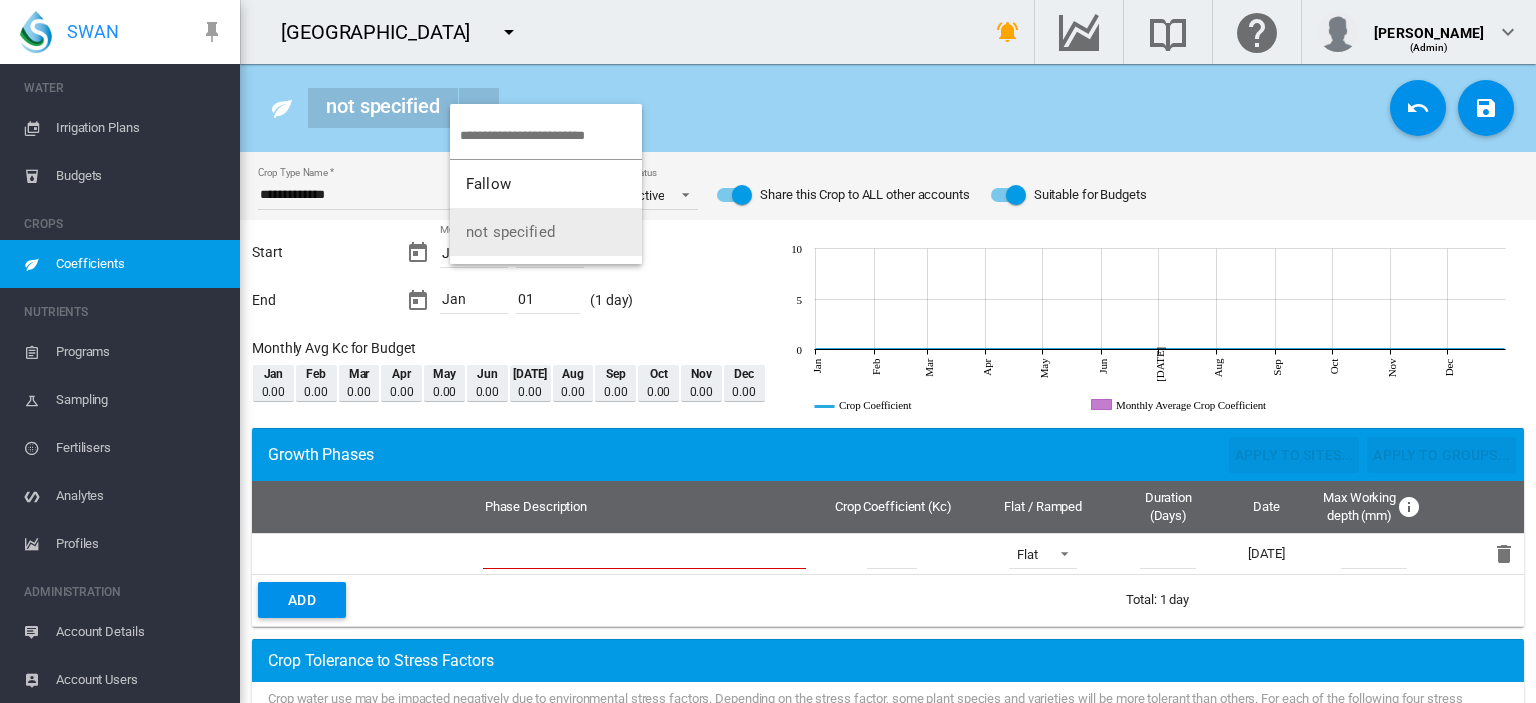 click on "not specified" at bounding box center [510, 232] 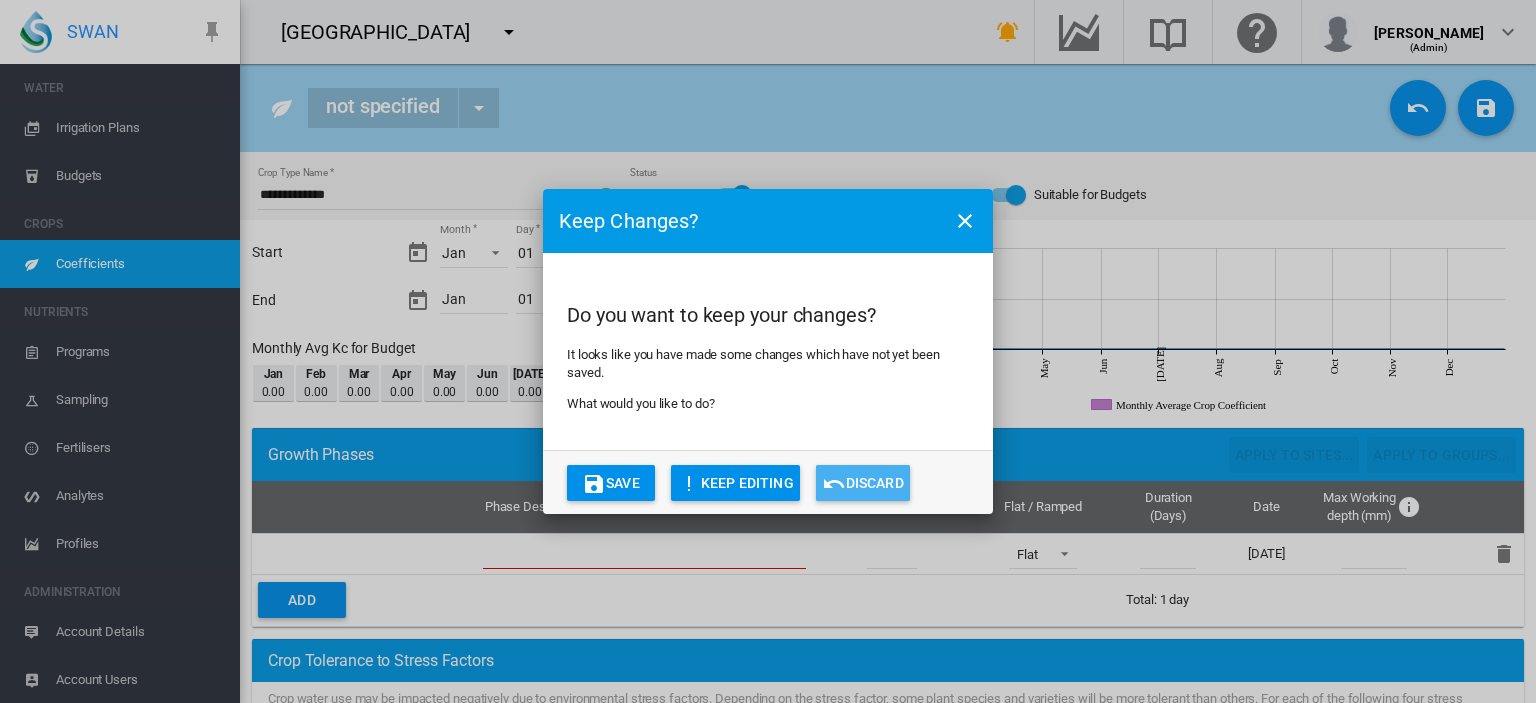 click on "Discard" 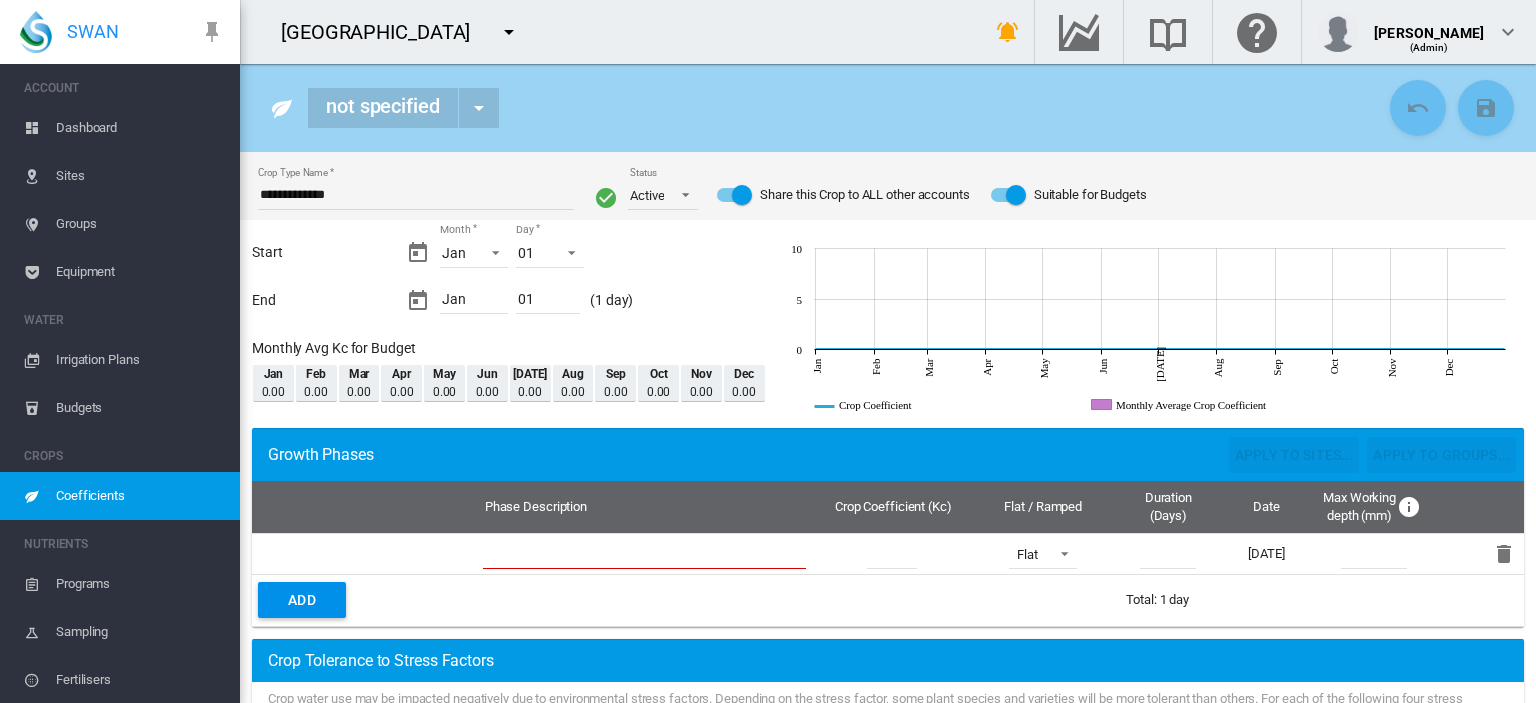 scroll, scrollTop: 0, scrollLeft: 0, axis: both 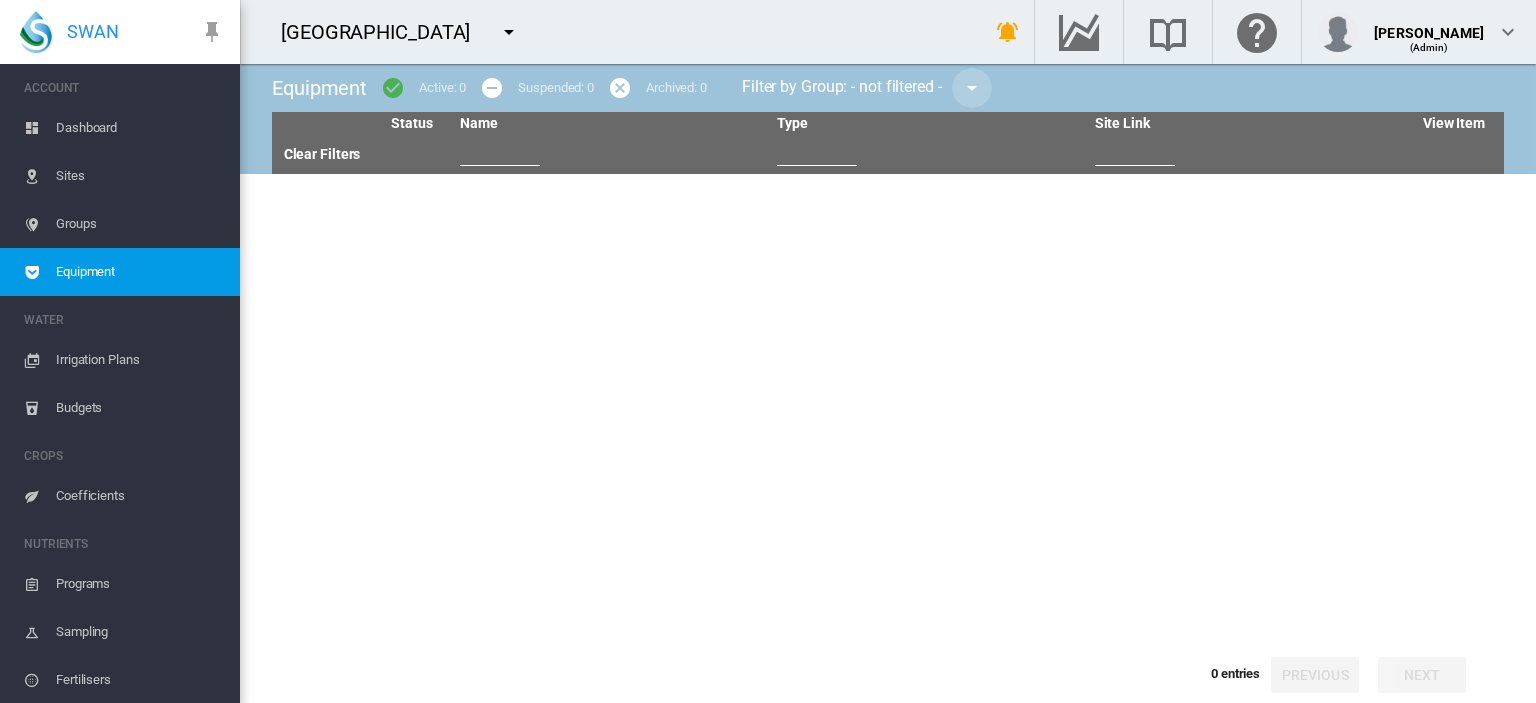 click at bounding box center [972, 88] 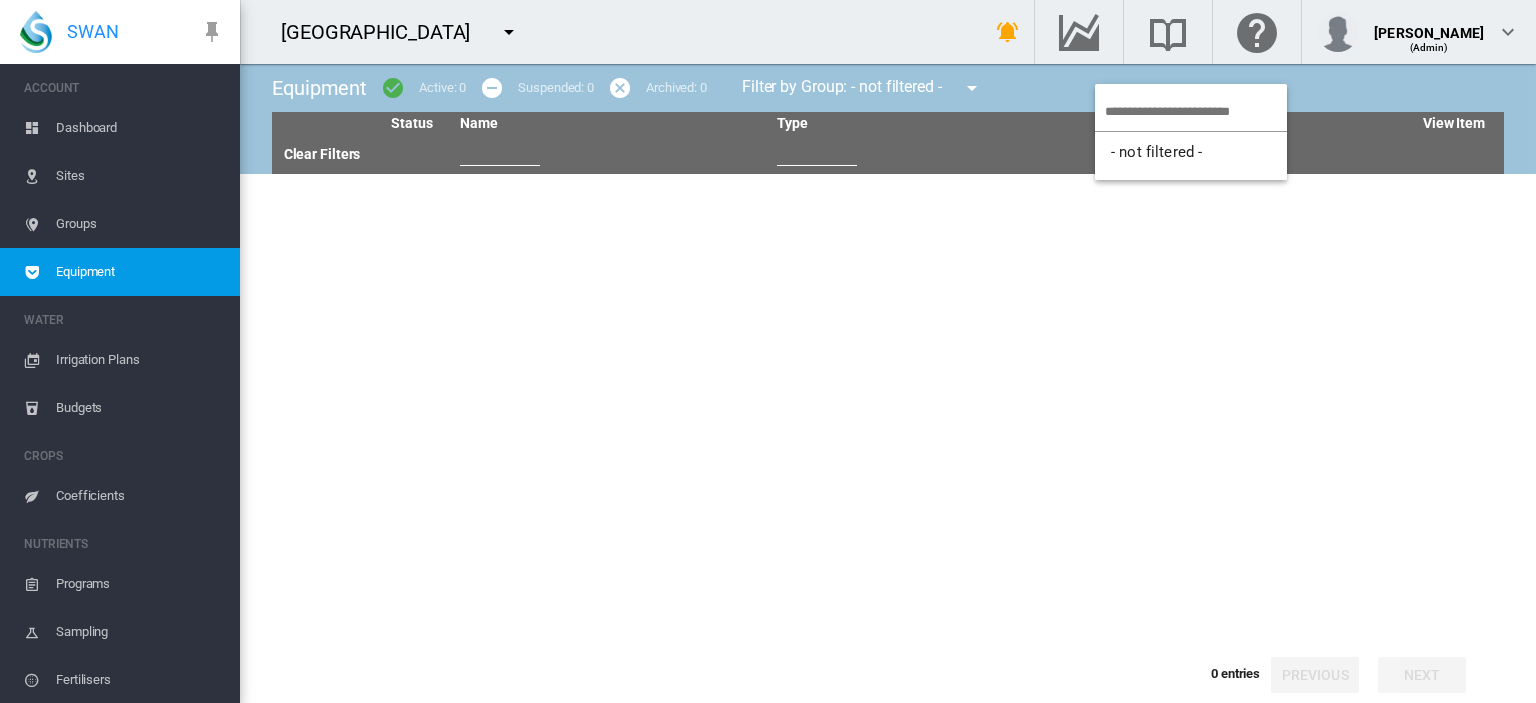 click on "- not filtered -" at bounding box center (1191, 132) 